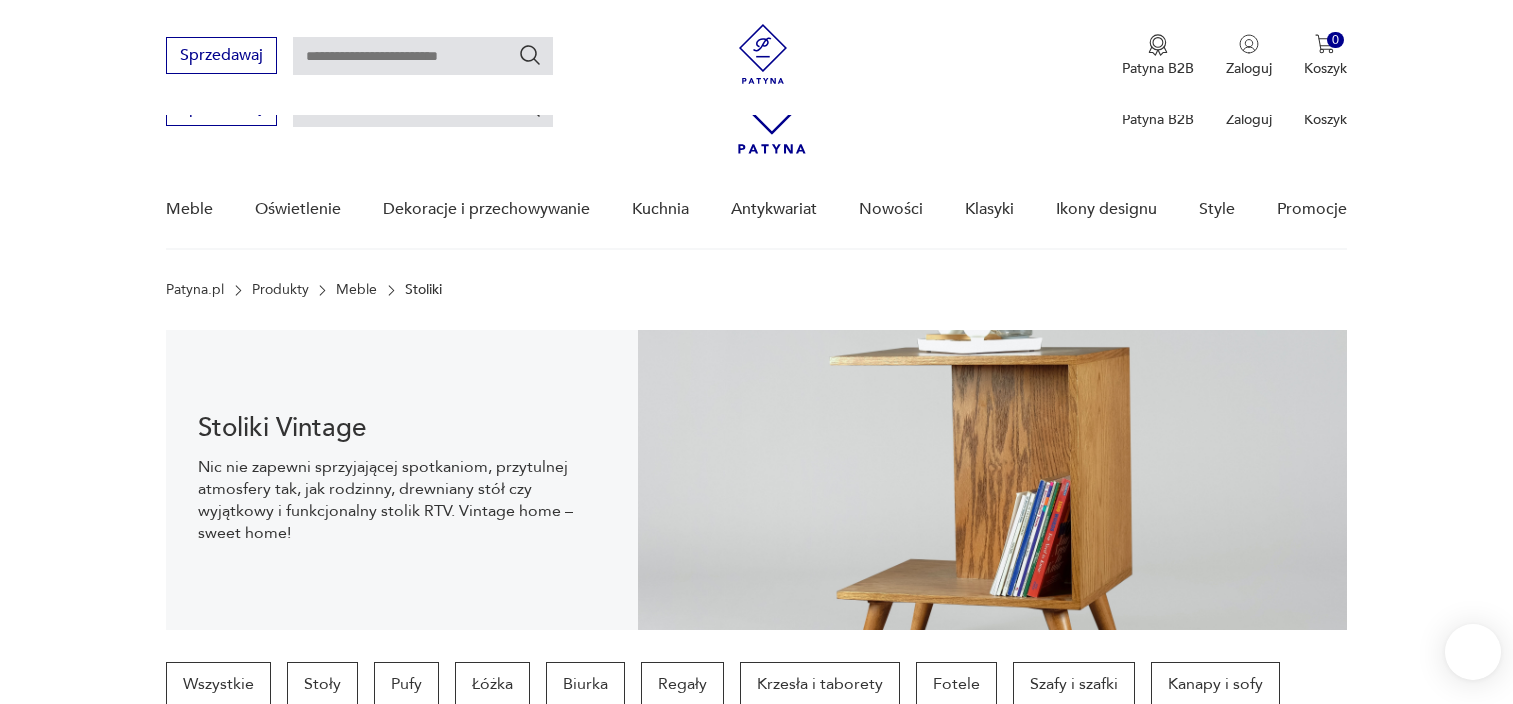 scroll, scrollTop: 1002, scrollLeft: 0, axis: vertical 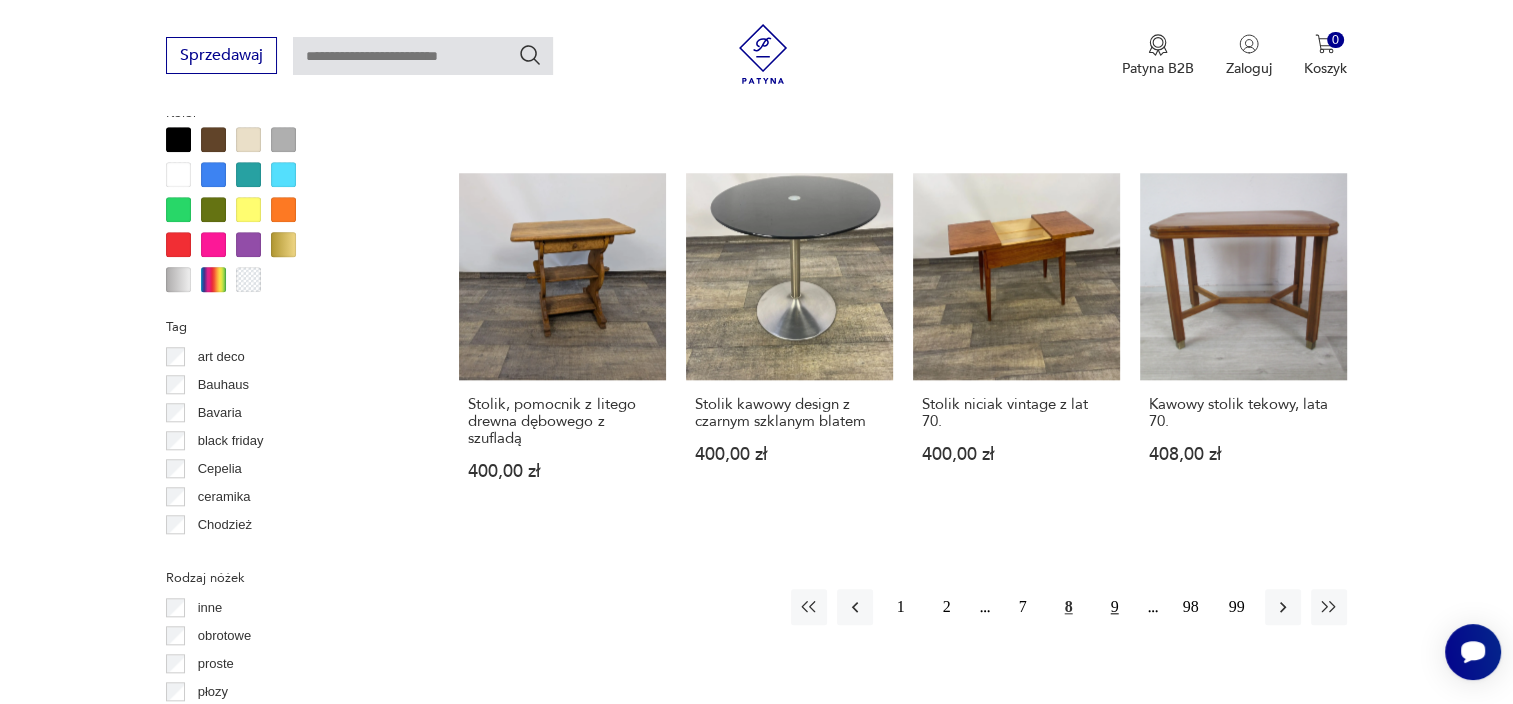 click on "9" at bounding box center (1115, 607) 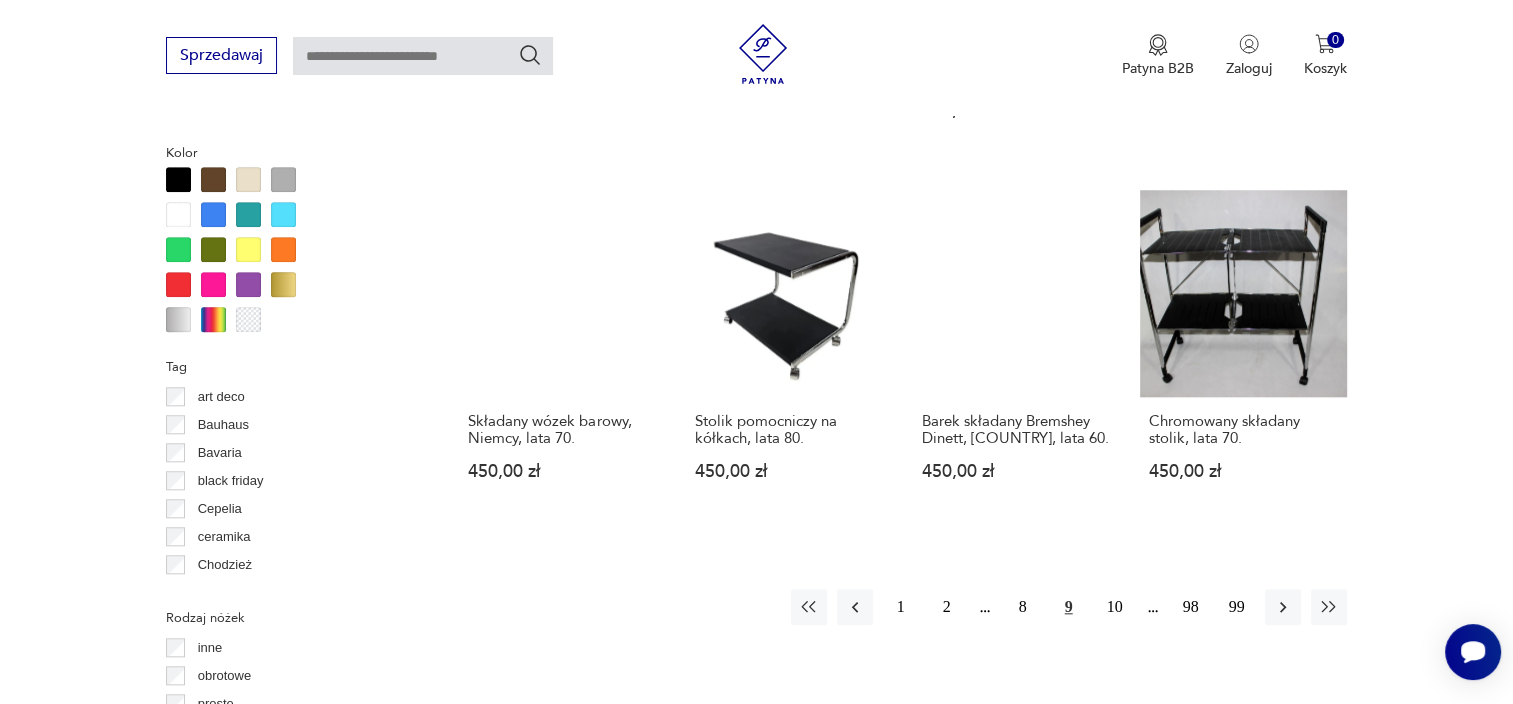 scroll, scrollTop: 1837, scrollLeft: 0, axis: vertical 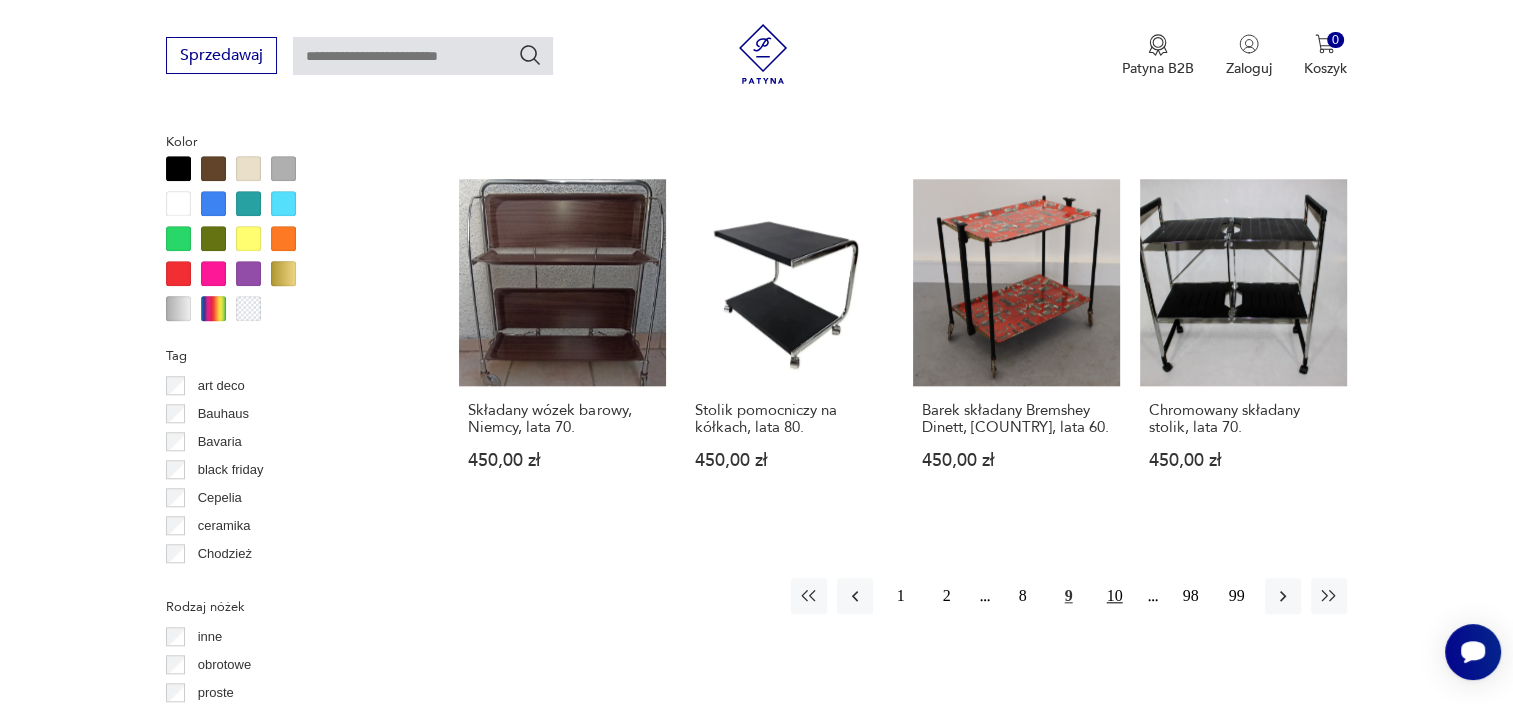 click on "10" at bounding box center (1115, 596) 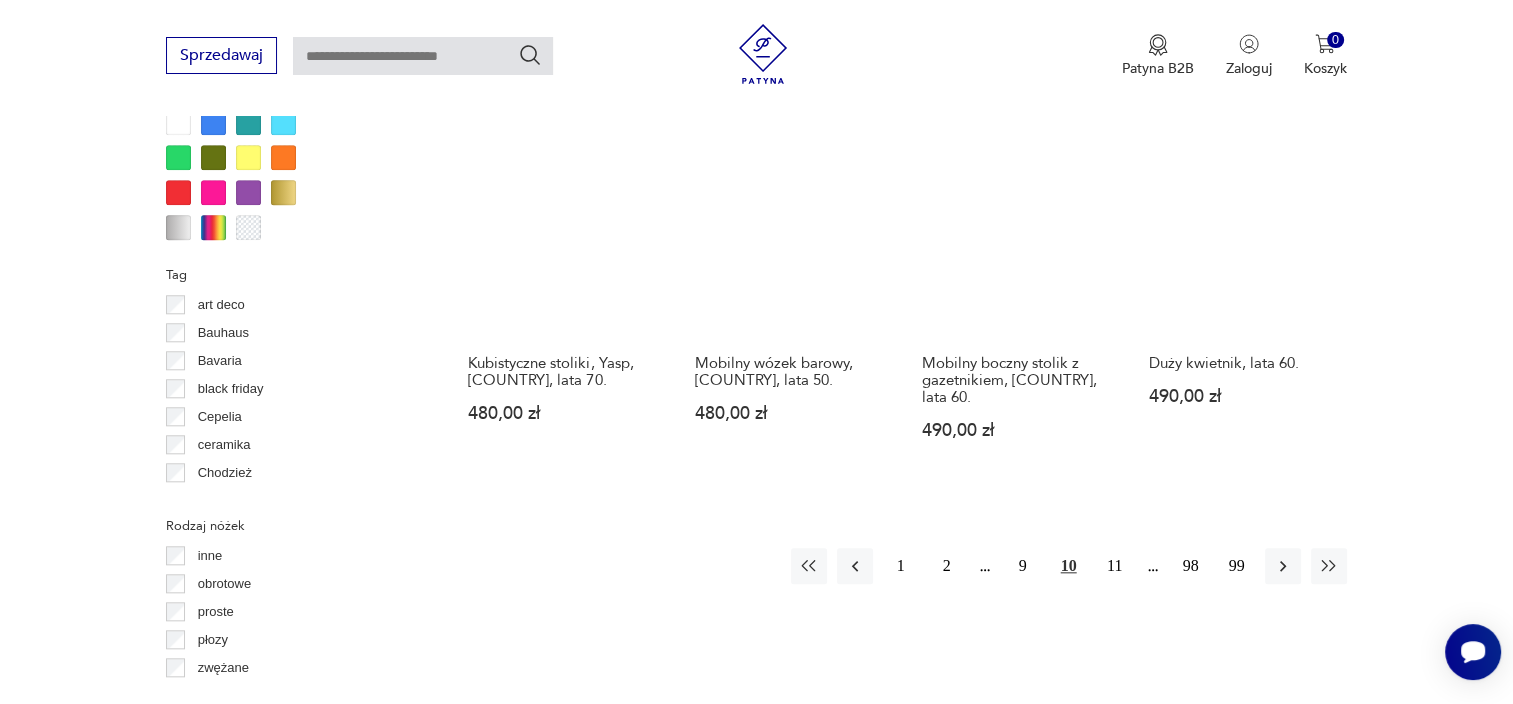 scroll, scrollTop: 1919, scrollLeft: 0, axis: vertical 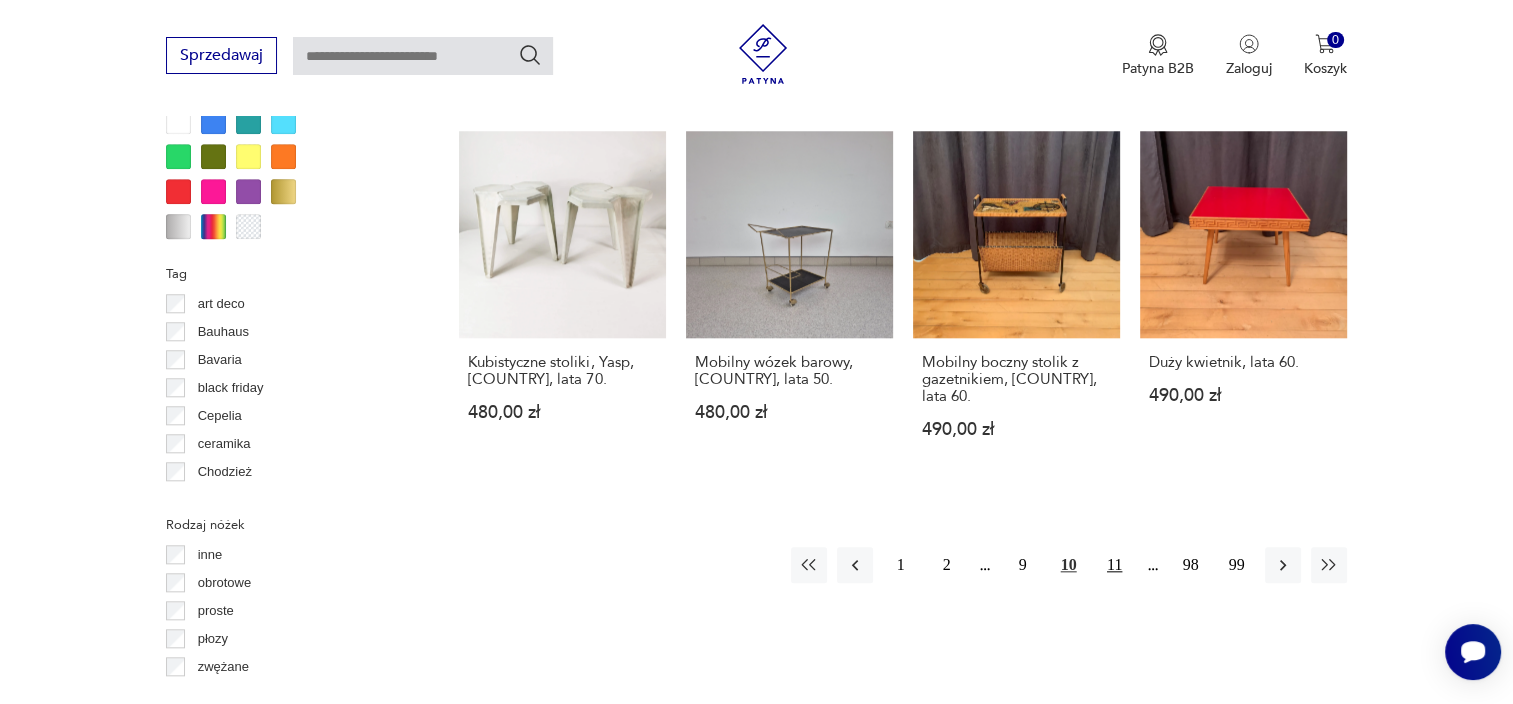 click on "11" at bounding box center [1115, 565] 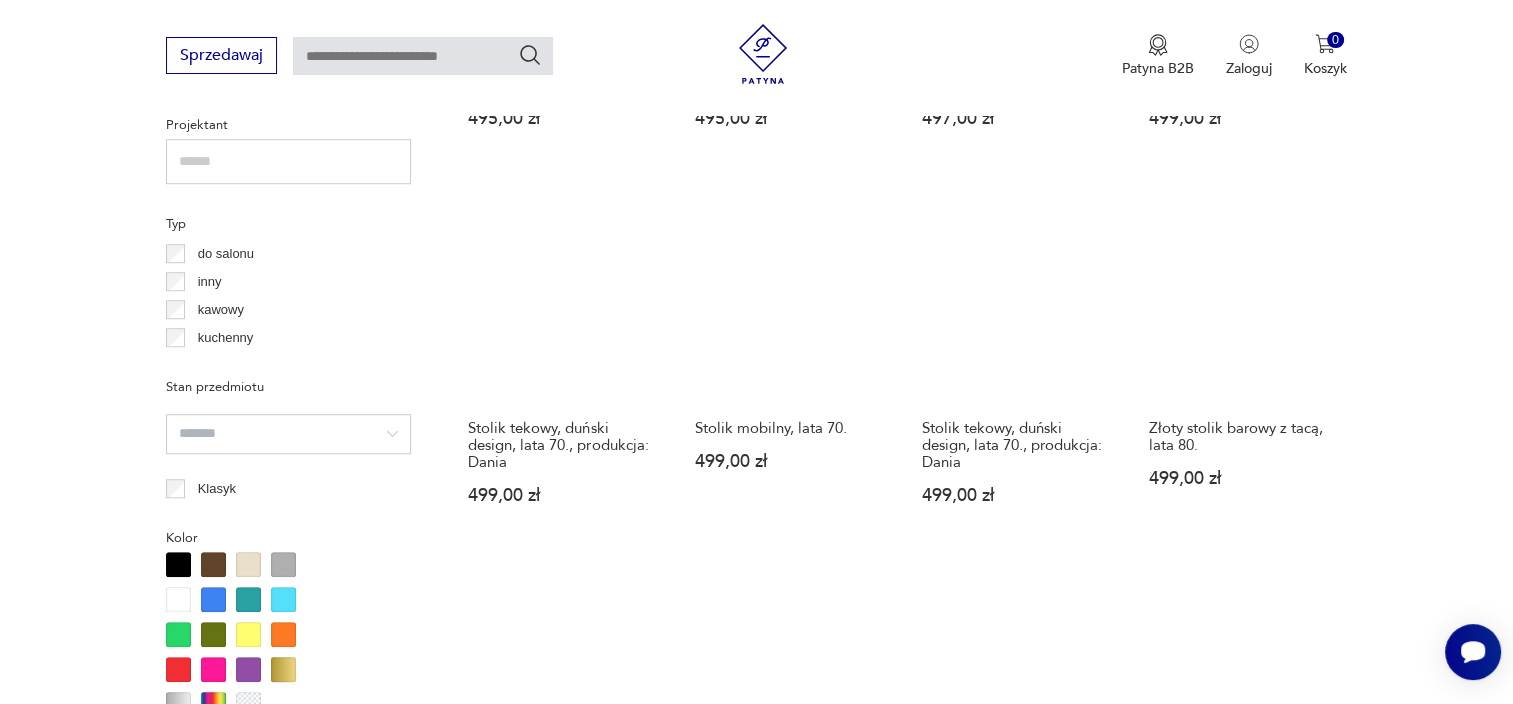 scroll, scrollTop: 1808, scrollLeft: 0, axis: vertical 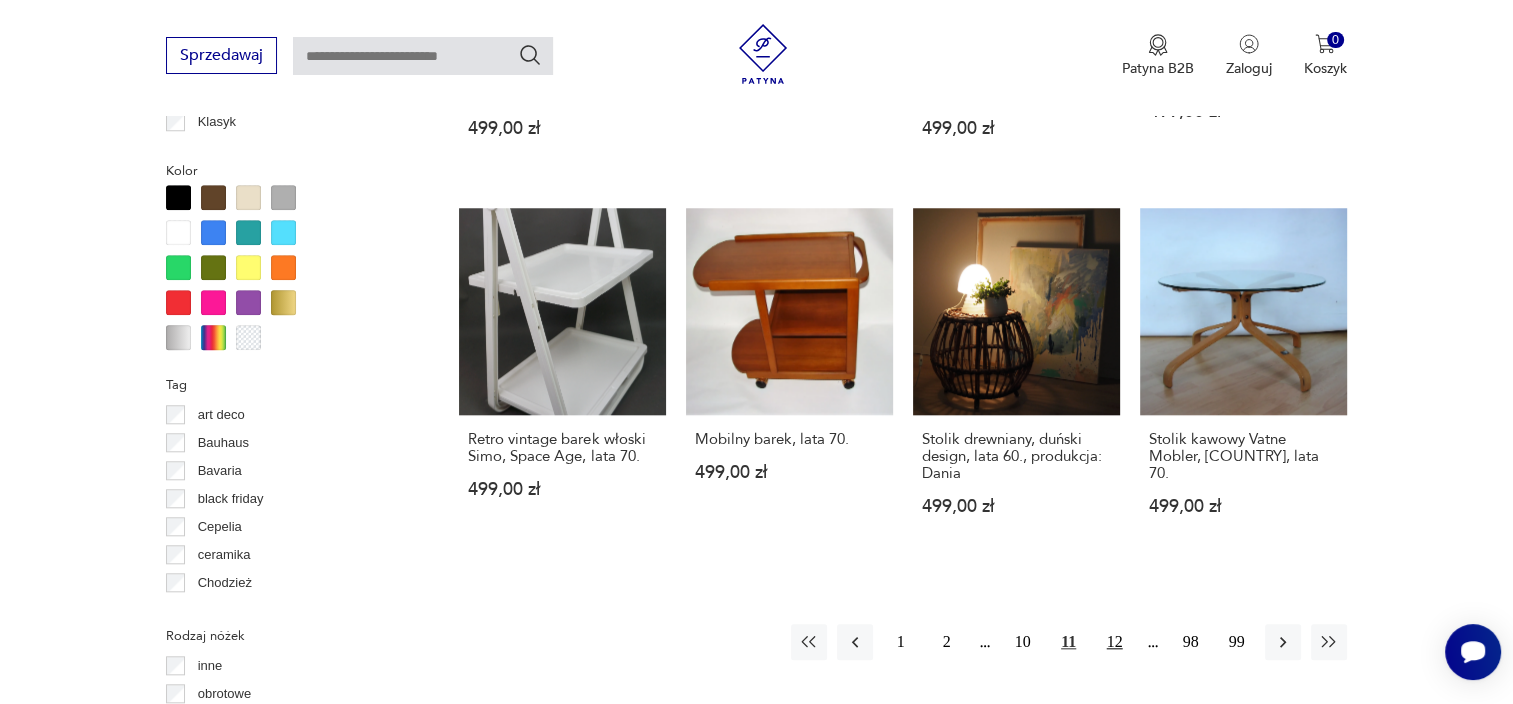 click on "12" at bounding box center (1115, 642) 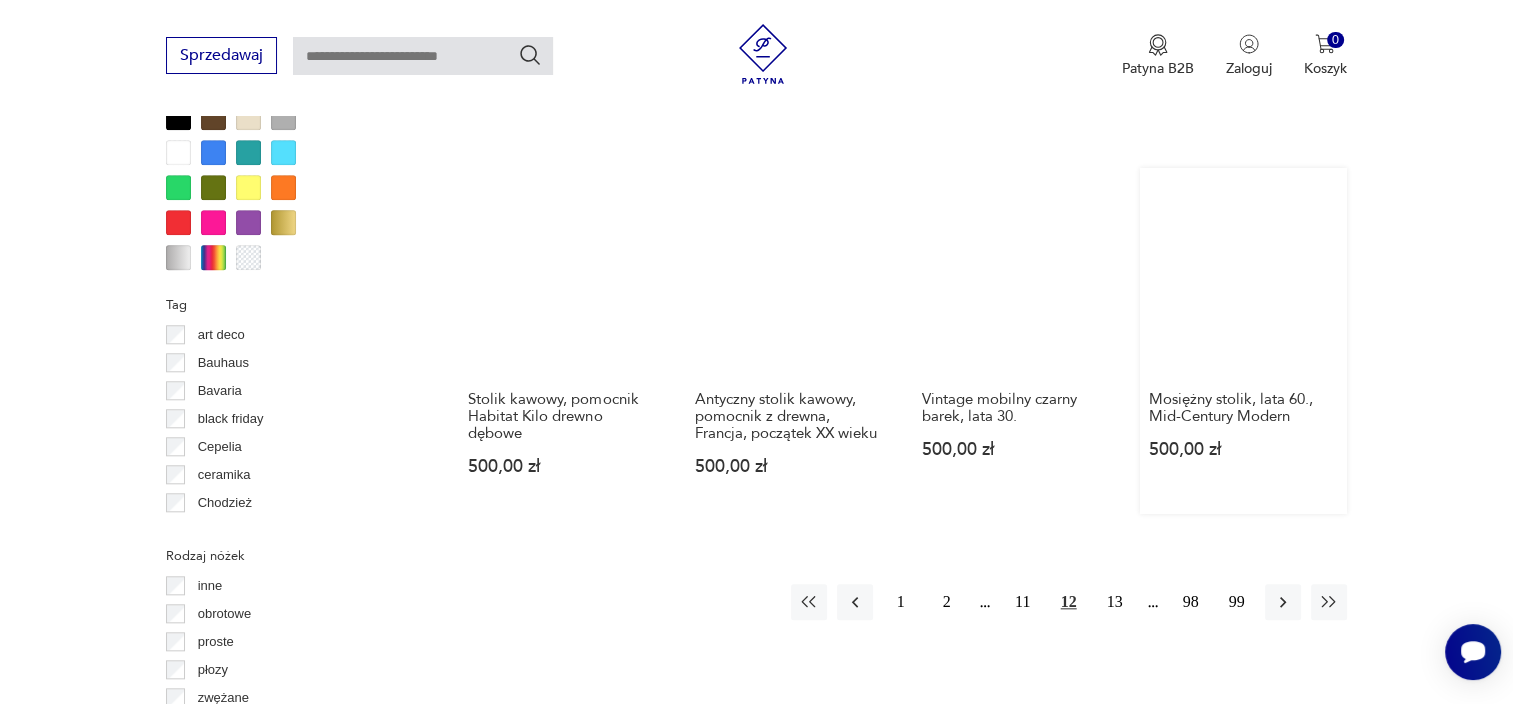 scroll, scrollTop: 1887, scrollLeft: 0, axis: vertical 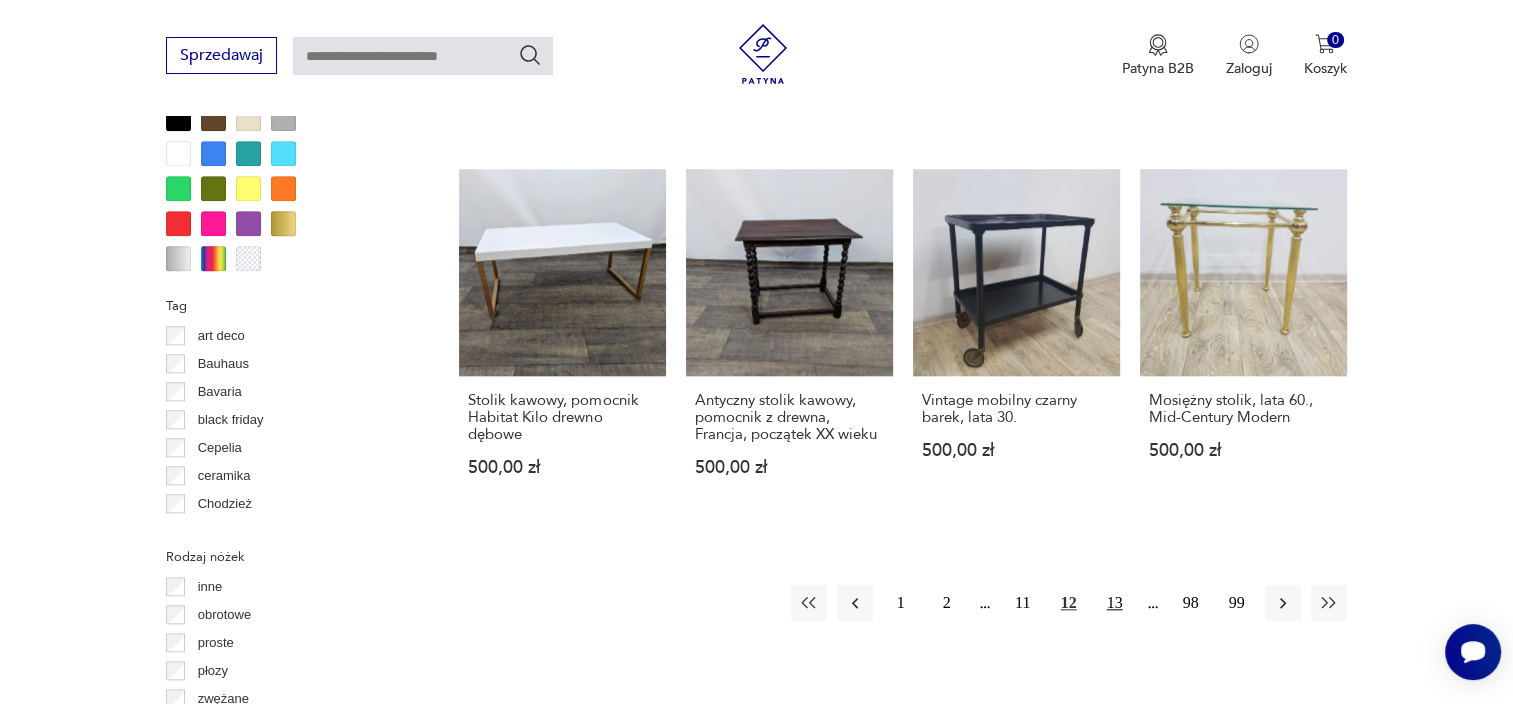 click on "13" at bounding box center (1115, 603) 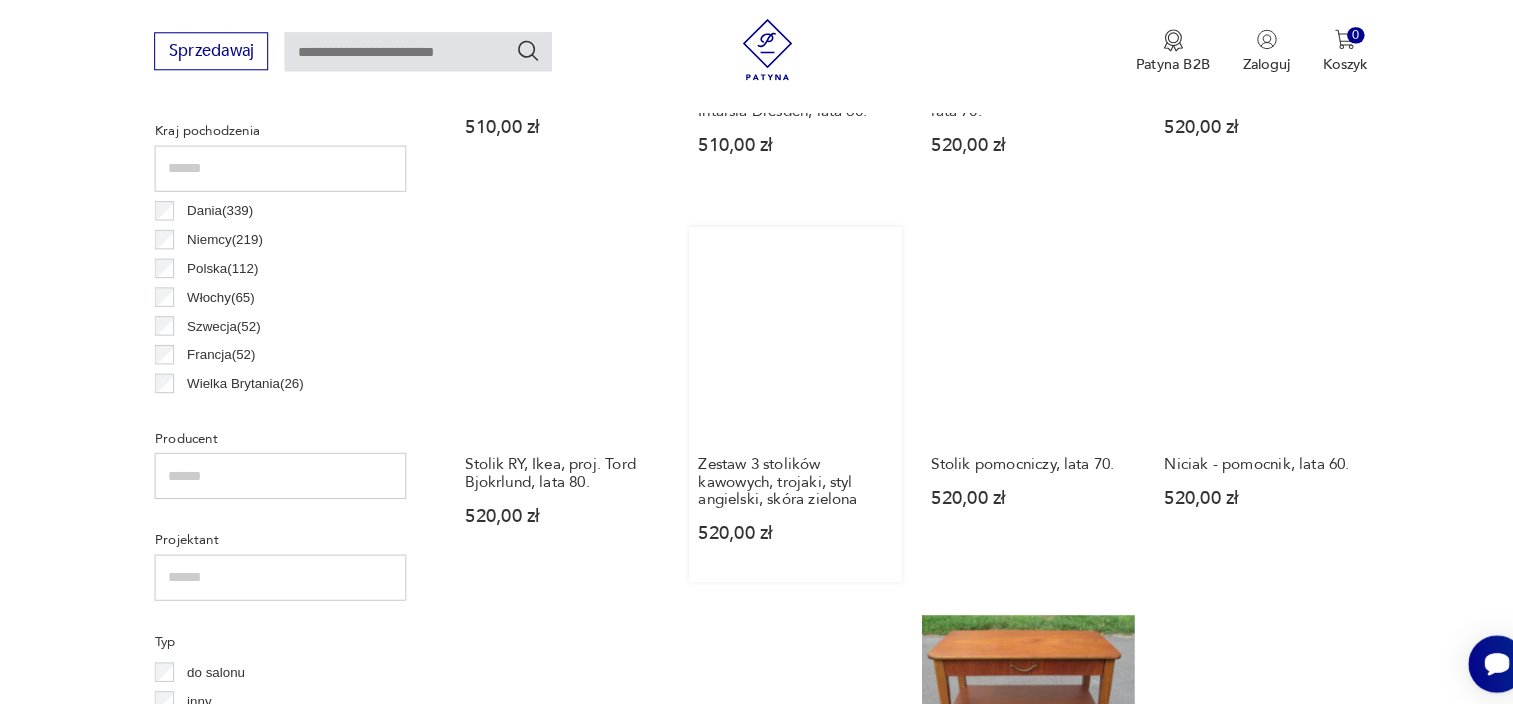 scroll, scrollTop: 1033, scrollLeft: 0, axis: vertical 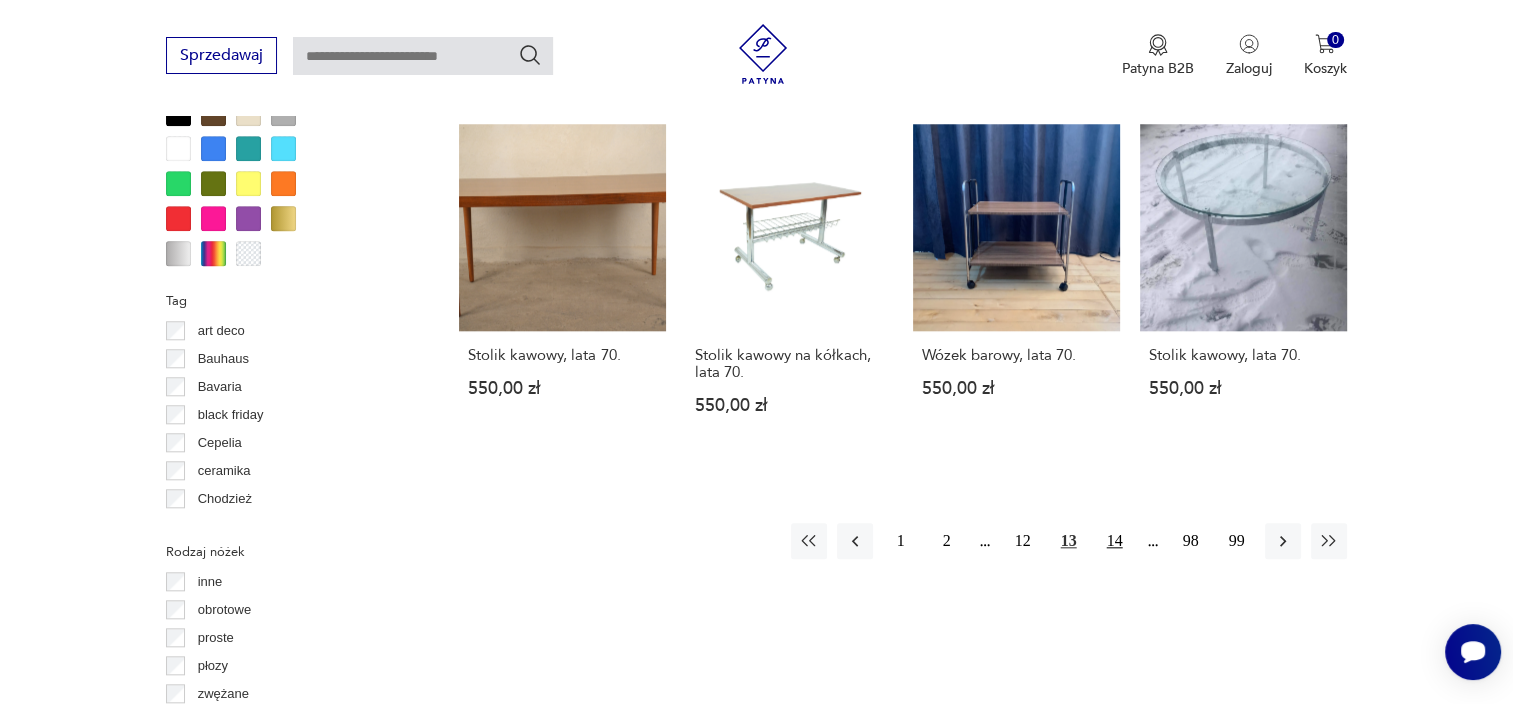 click on "14" at bounding box center (1115, 541) 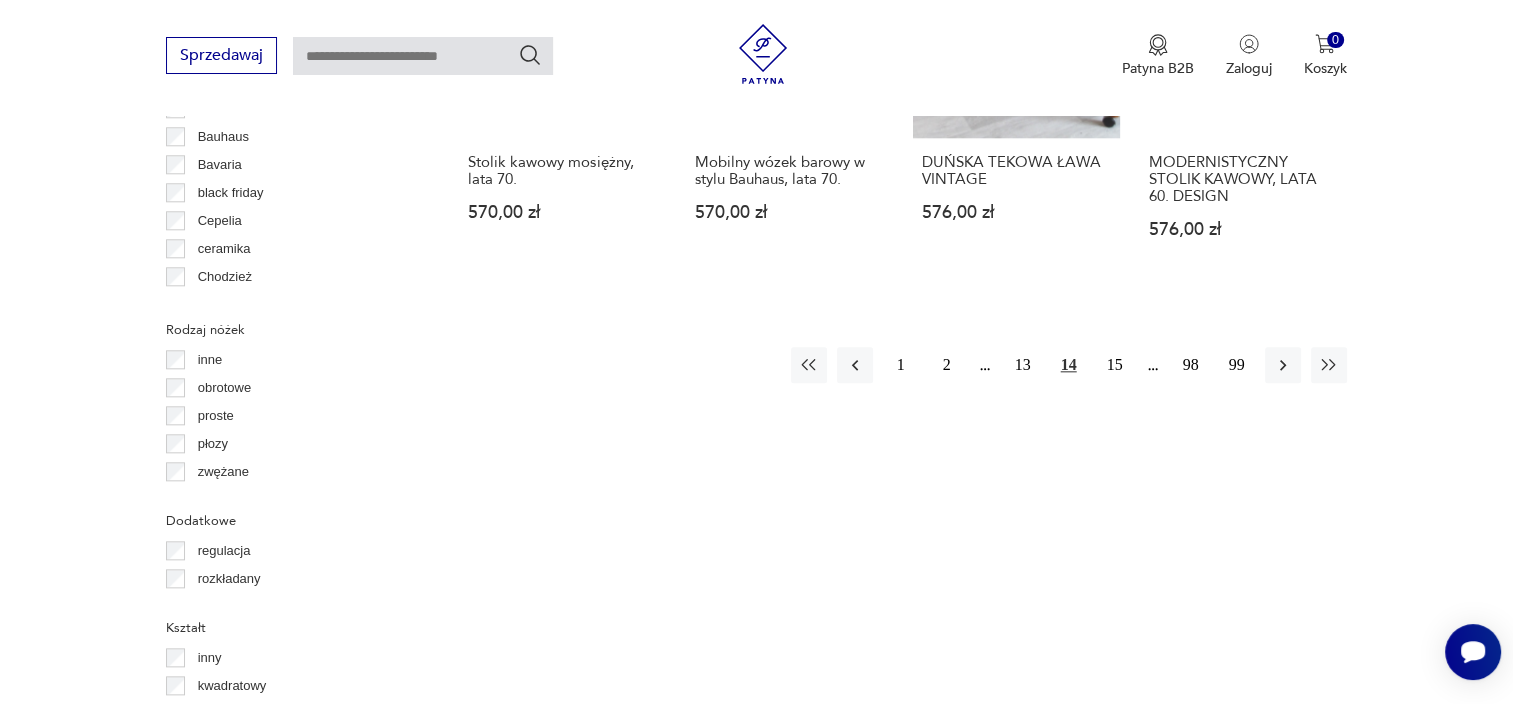 scroll, scrollTop: 2115, scrollLeft: 0, axis: vertical 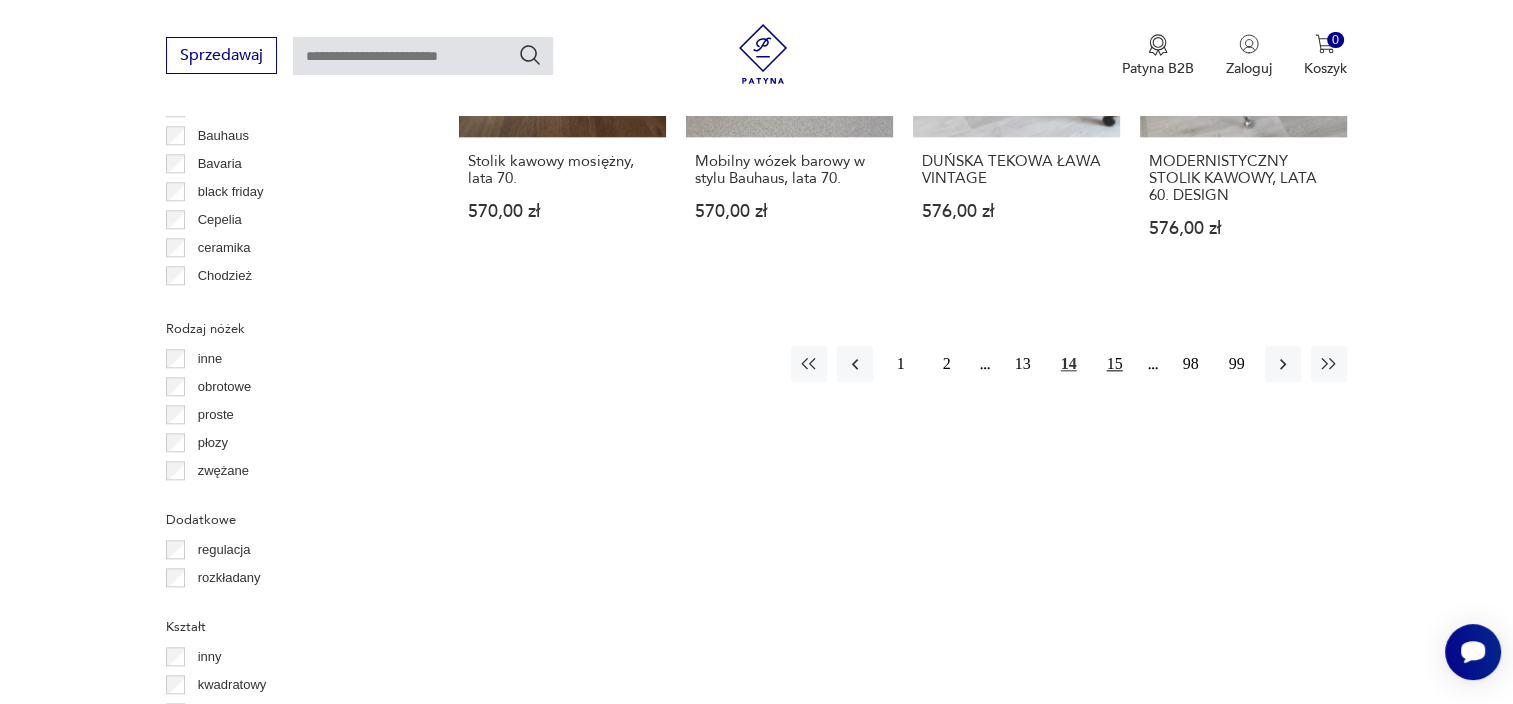 click on "15" at bounding box center (1115, 364) 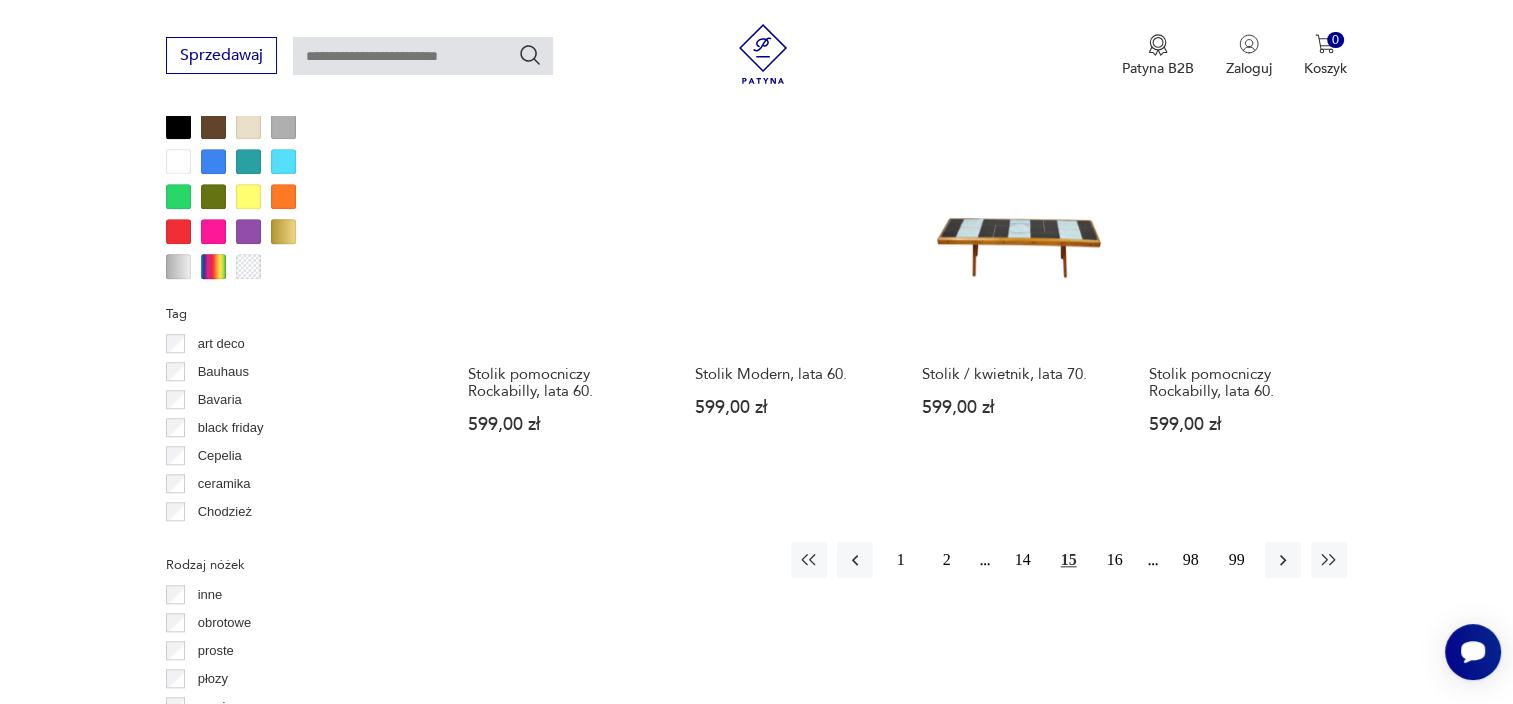 scroll, scrollTop: 1880, scrollLeft: 0, axis: vertical 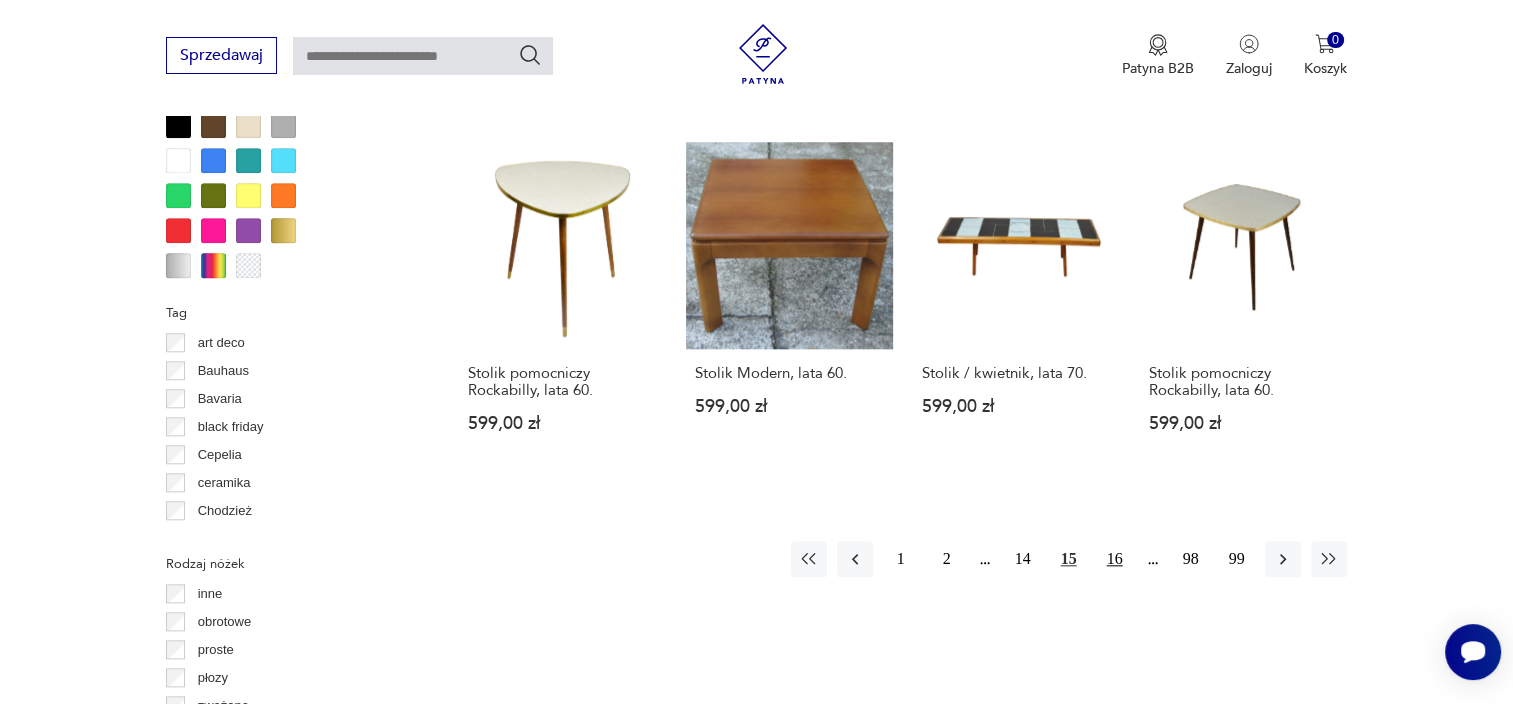 click on "16" at bounding box center [1115, 559] 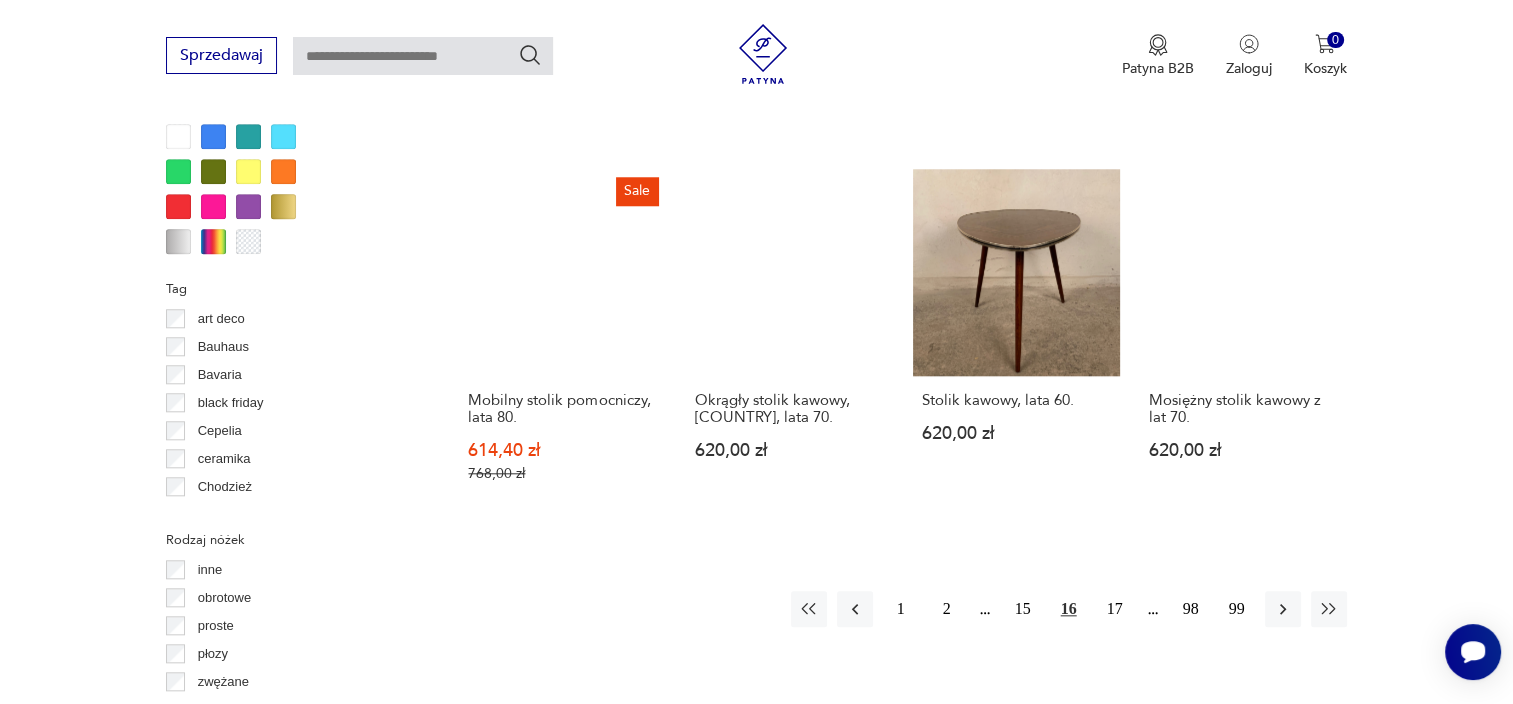 scroll, scrollTop: 1905, scrollLeft: 0, axis: vertical 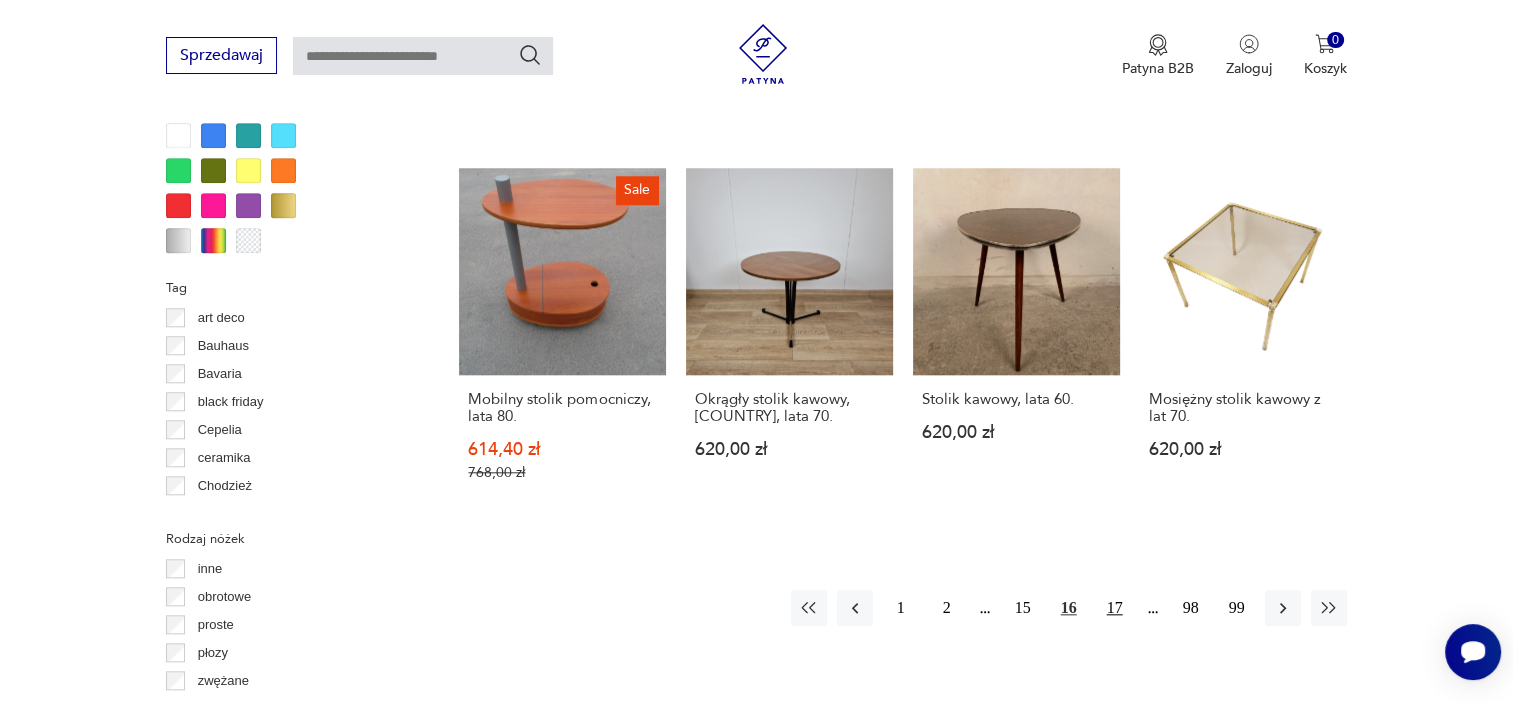 click on "17" at bounding box center (1115, 608) 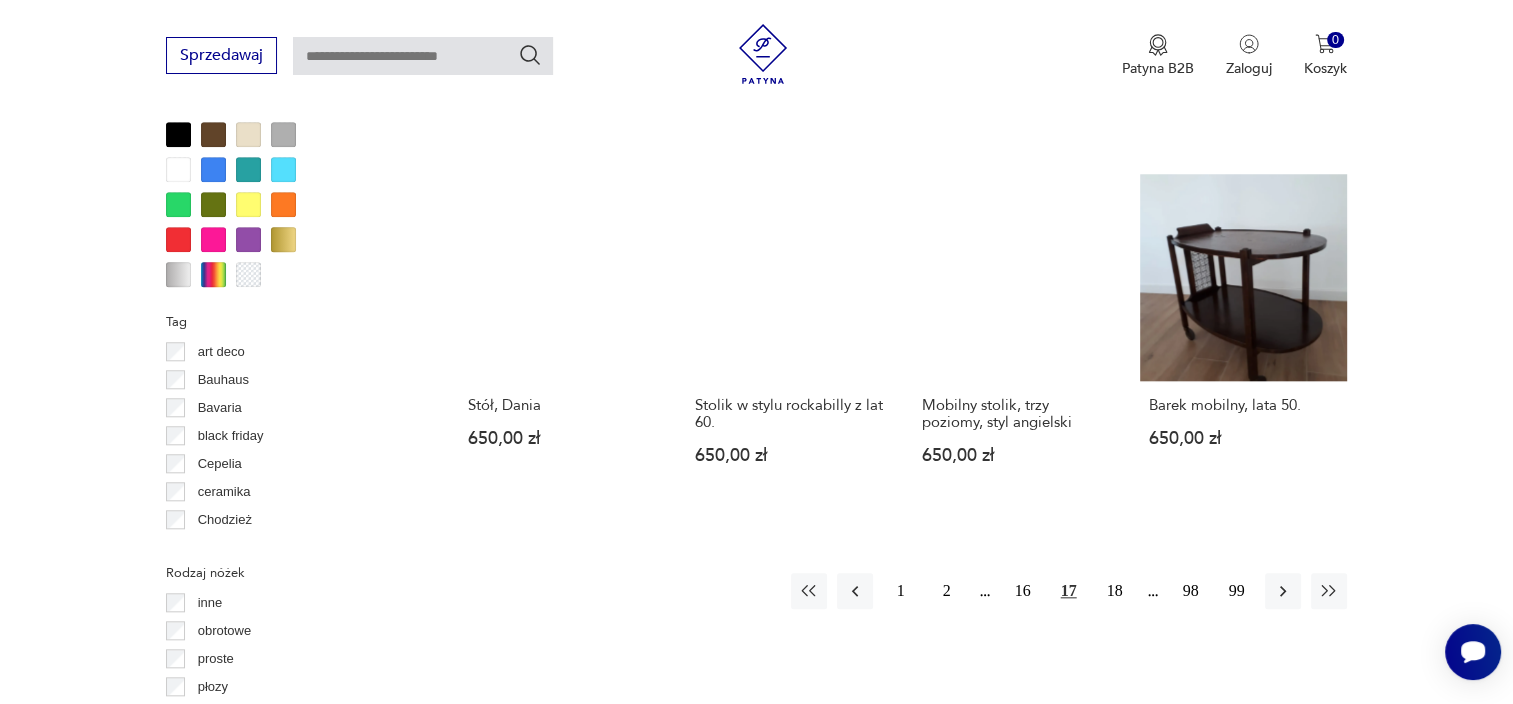 scroll, scrollTop: 1873, scrollLeft: 0, axis: vertical 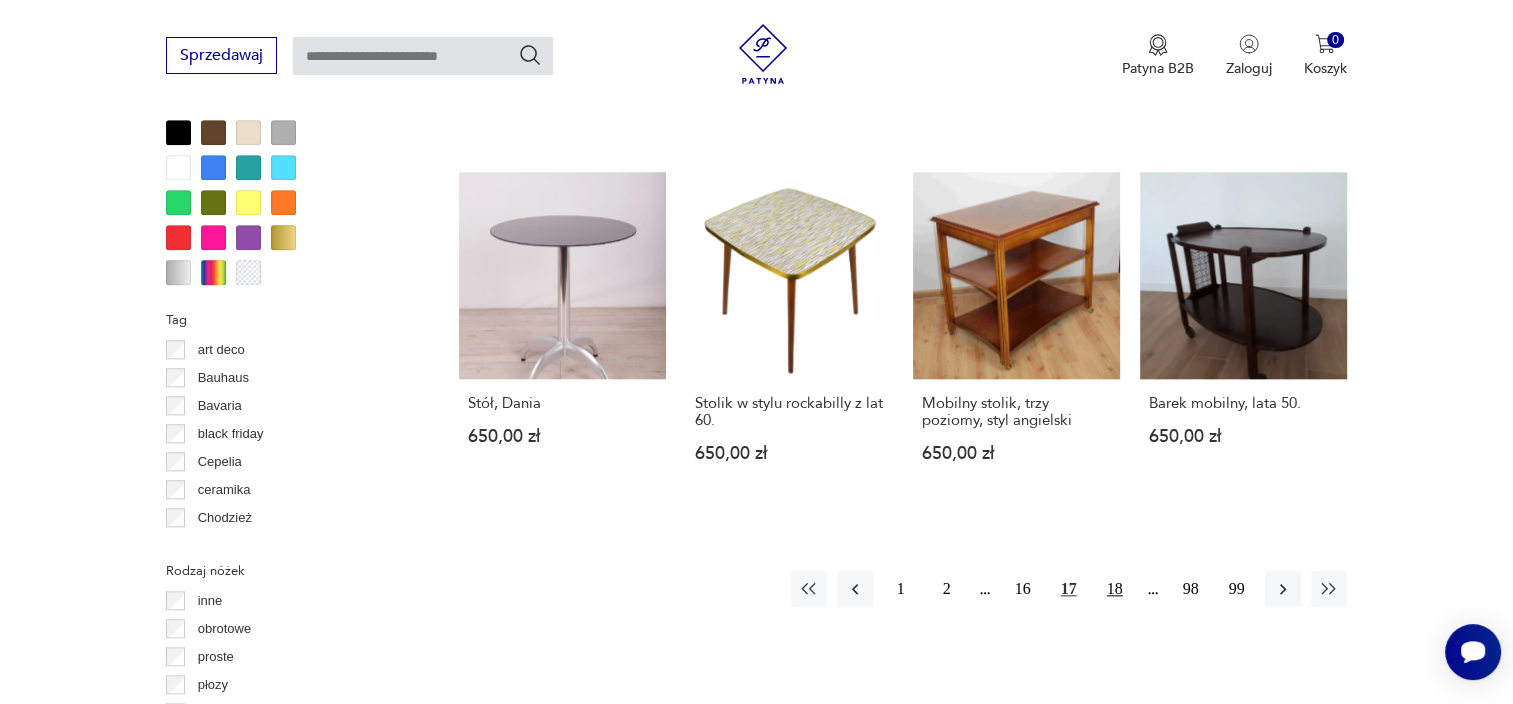 click on "18" at bounding box center (1115, 589) 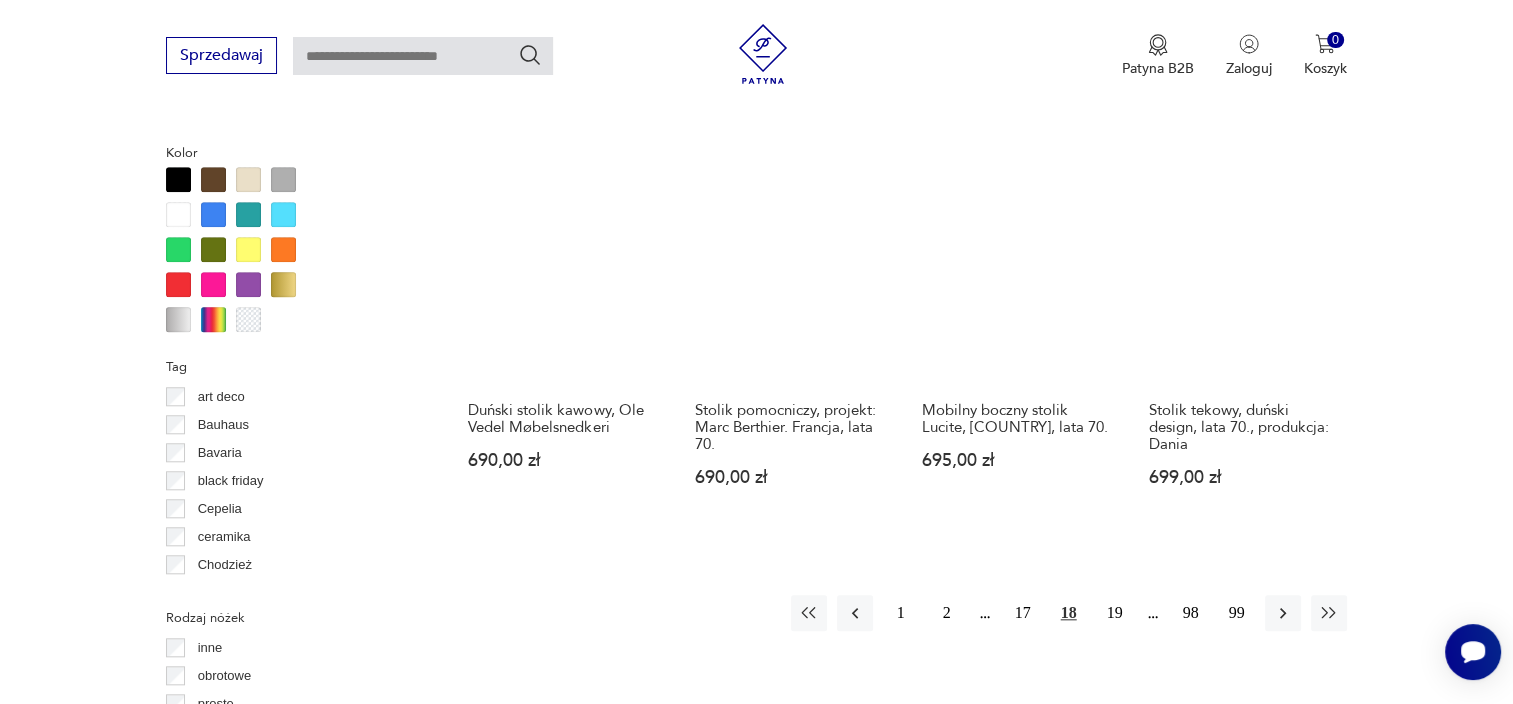scroll, scrollTop: 1824, scrollLeft: 0, axis: vertical 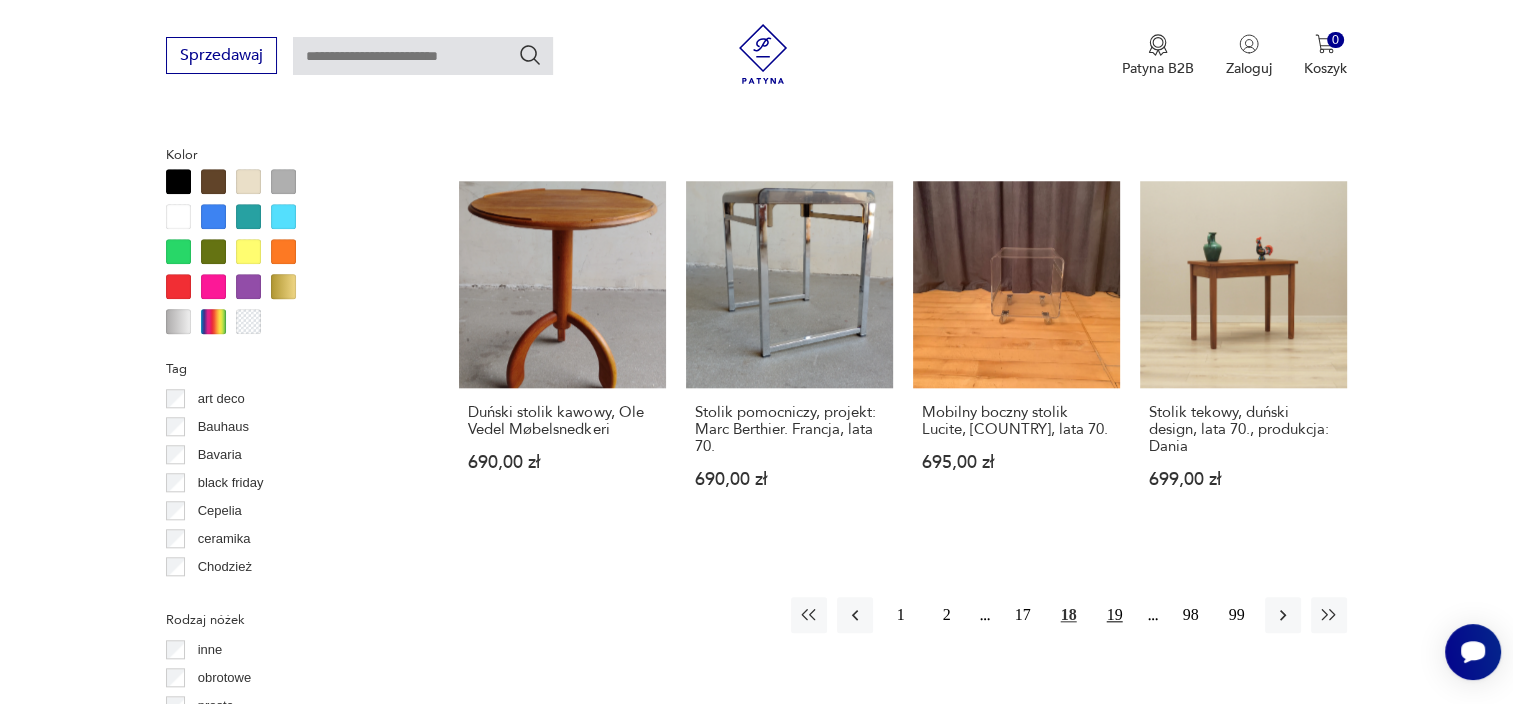 click on "19" at bounding box center [1115, 615] 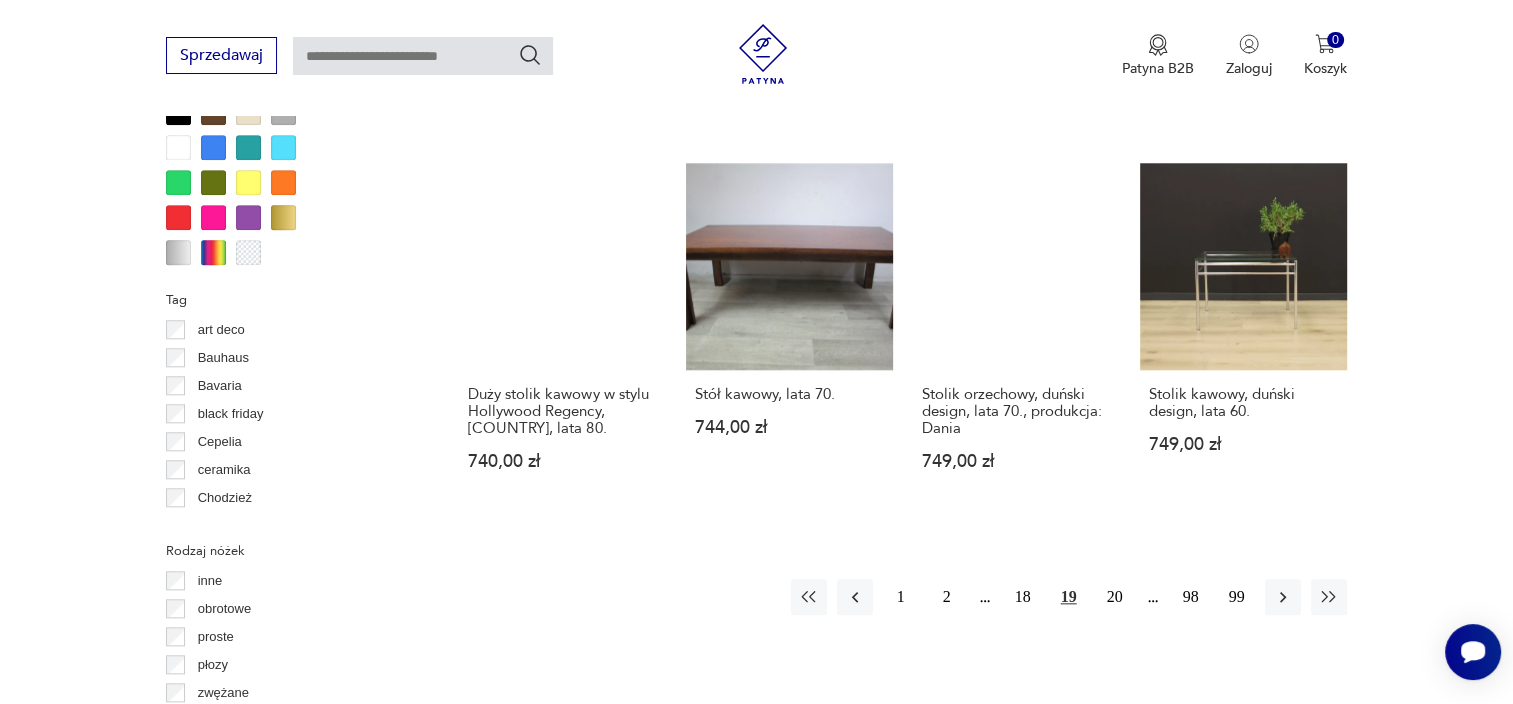scroll, scrollTop: 1892, scrollLeft: 0, axis: vertical 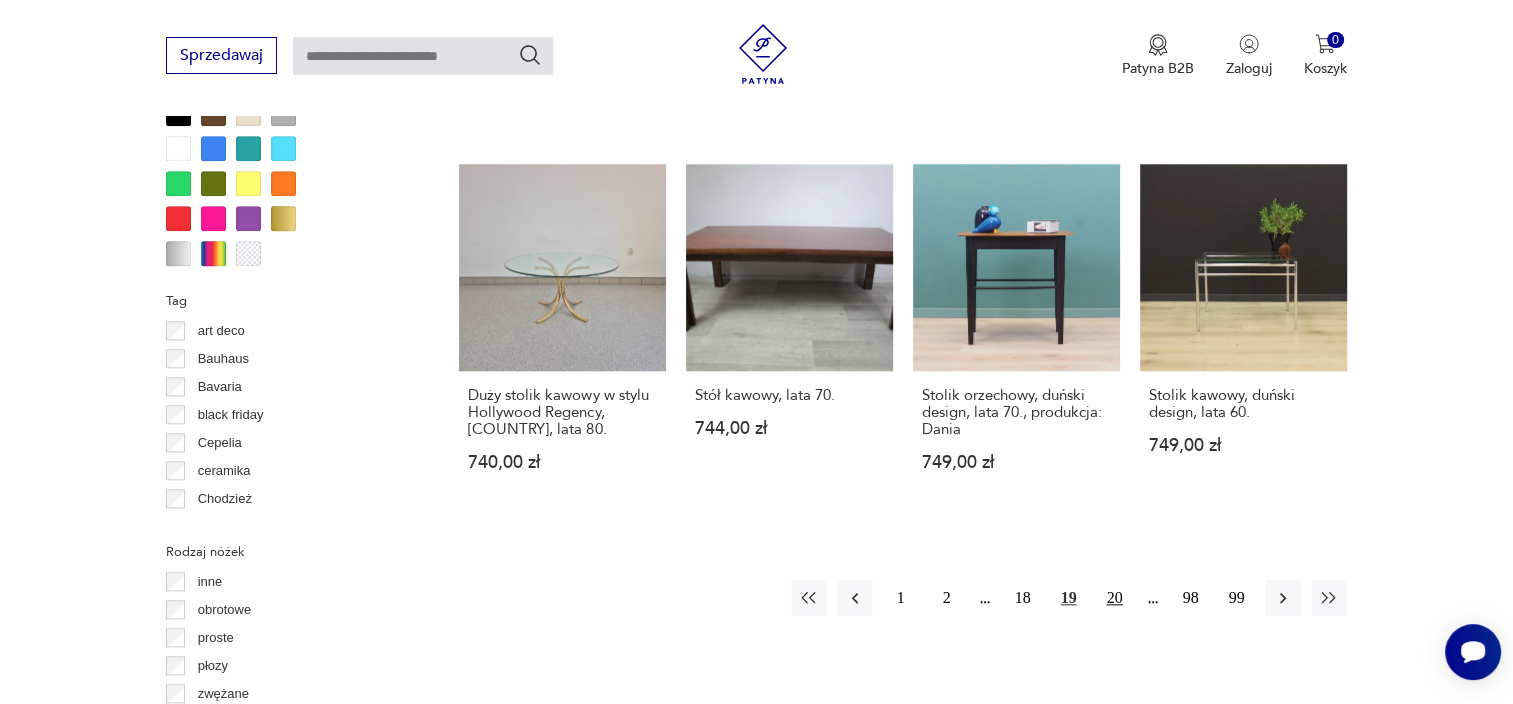 click on "20" at bounding box center (1115, 598) 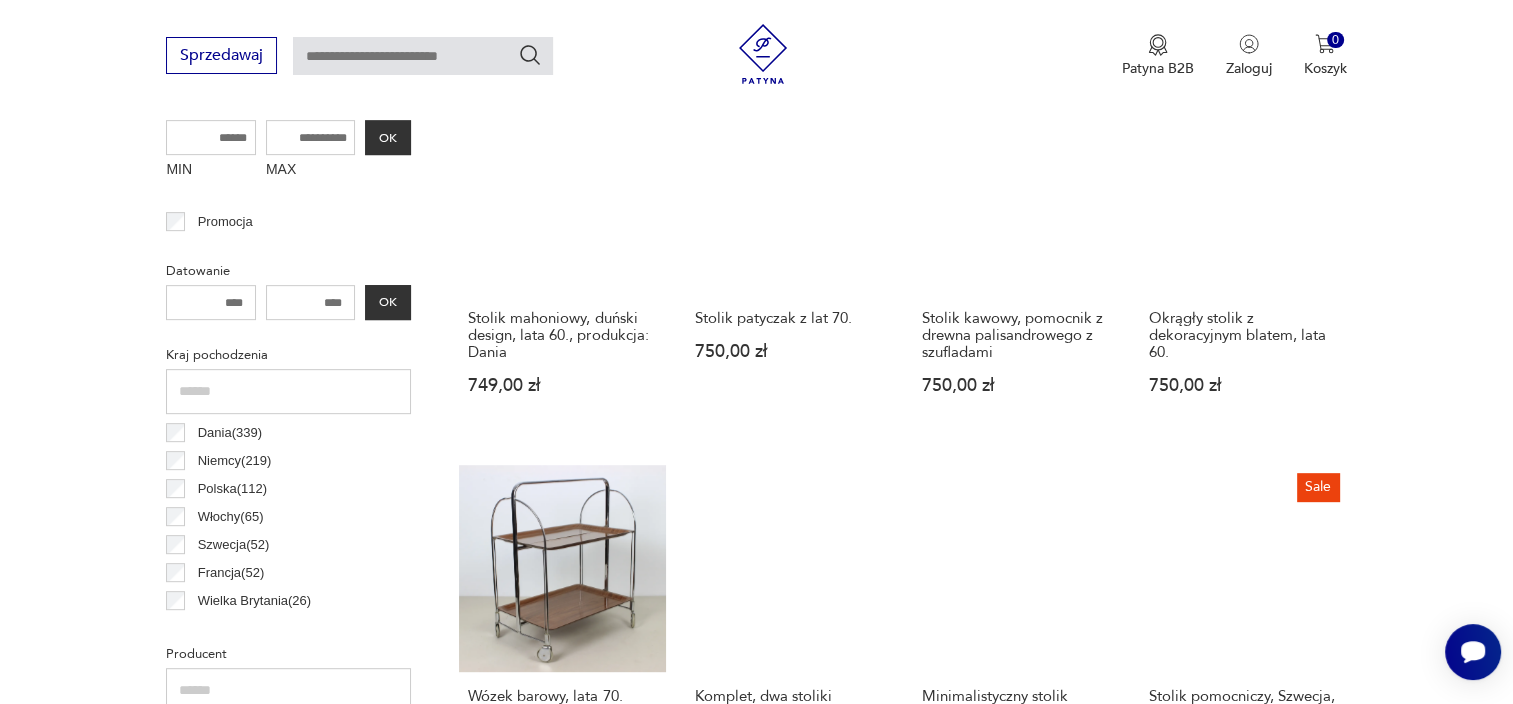 scroll, scrollTop: 1143, scrollLeft: 0, axis: vertical 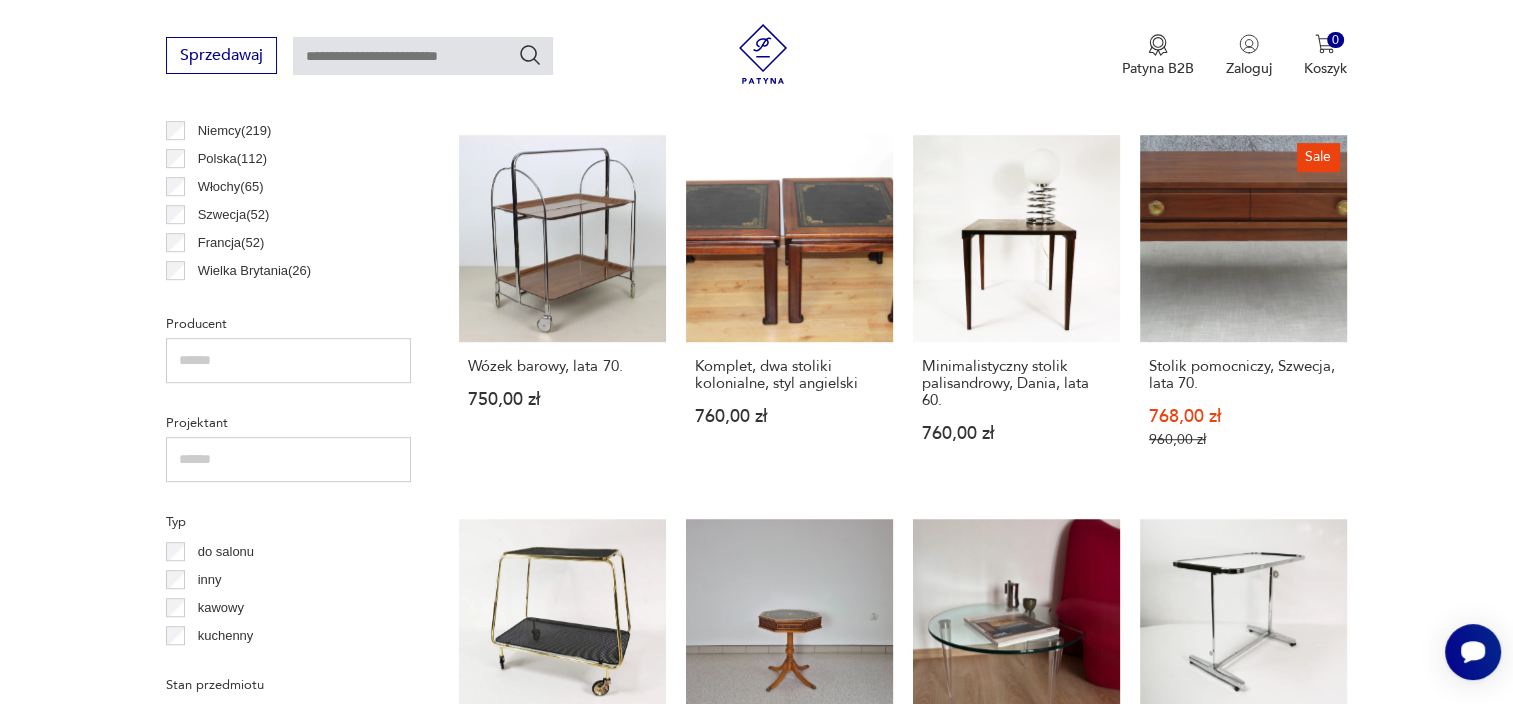 click on "Filtruj produkty Cena MIN MAX OK Promocja Datowanie OK Kraj pochodzenia Dania  ( 339 ) Niemcy  ( 219 ) Polska  ( 112 ) Włochy  ( 65 ) Szwecja  ( 52 ) Francja  ( 52 ) Wielka Brytania  ( 26 ) Czechosłowacja  ( 22 ) Producent Projektant Typ do salonu inny kawowy kuchenny Stan przedmiotu Klasyk Kolor Tag art deco Bauhaus Bavaria black friday Cepelia ceramika Chodzież Ćmielów Rodzaj nóżek inne obrotowe proste płozy zwężane Dodatkowe regulacja rozkładany Kształt inny kwadratowy okrągły owalny prostokątny trójkątny Regulacja Rozkładany Liczba miejsc 1 2 4 6 8 powyżej 8 Tworzywo chrom drewno inne jesion kamień metal palisander sklejka teak tworzywo sztuczne Wyczyść filtry Znaleziono  1578   produktów Filtruj Sortuj według ceny (od najmniejszej) Sortuj według ceny (od najmniejszej) Stolik mahoniowy, duński design, lata 60., produkcja: Dania 749,00 zł Stolik patyczak z lat 70. 750,00 zł Stolik kawowy, pomocnik z drewna palisandrowego z szufladami 750,00 zł 750,00 zł 750,00 zł Sale 1" at bounding box center [756, 1097] 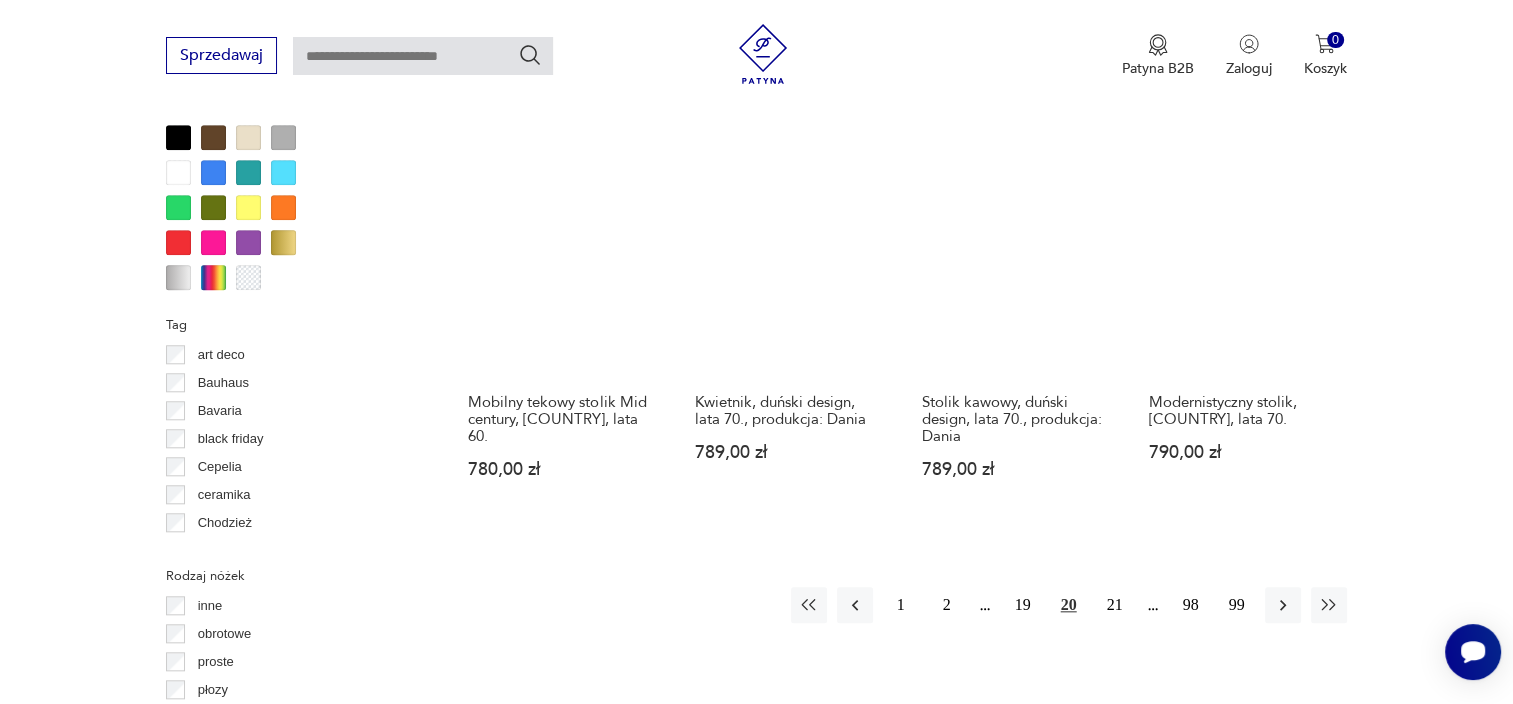 scroll, scrollTop: 1867, scrollLeft: 0, axis: vertical 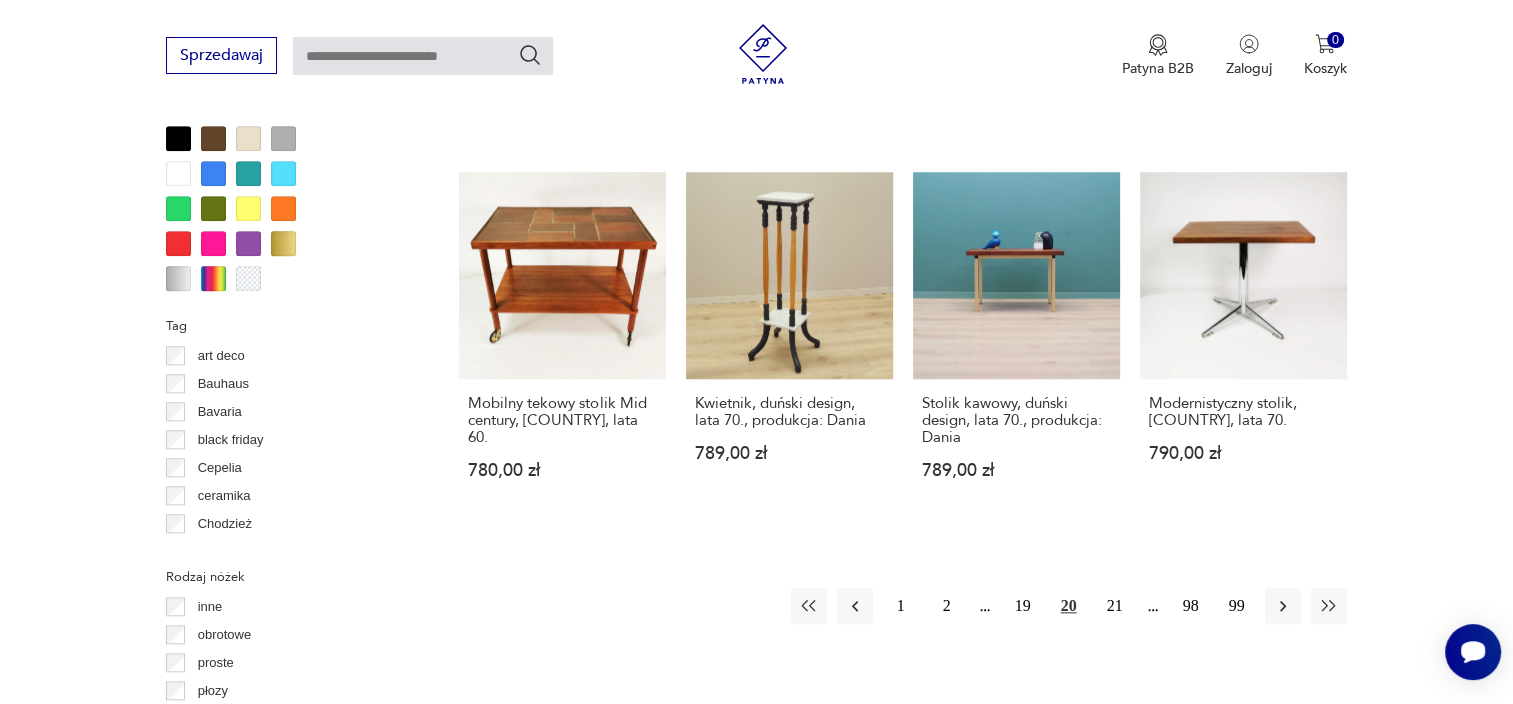 click on "Filtruj produkty Cena MIN MAX OK Promocja Datowanie OK Kraj pochodzenia Dania  ( 339 ) Niemcy  ( 219 ) Polska  ( 112 ) Włochy  ( 65 ) Szwecja  ( 52 ) Francja  ( 52 ) Wielka Brytania  ( 26 ) Czechosłowacja  ( 22 ) Producent Projektant Typ do salonu inny kawowy kuchenny Stan przedmiotu Klasyk Kolor Tag art deco Bauhaus Bavaria black friday Cepelia ceramika Chodzież Ćmielów Rodzaj nóżek inne obrotowe proste płozy zwężane Dodatkowe regulacja rozkładany Kształt inny kwadratowy okrągły owalny prostokątny trójkątny Regulacja Rozkładany Liczba miejsc 1 2 4 6 8 powyżej 8 Tworzywo chrom drewno inne jesion kamień metal palisander sklejka teak tworzywo sztuczne Wyczyść filtry Znaleziono  1578   produktów Filtruj Sortuj według ceny (od najmniejszej) Sortuj według ceny (od najmniejszej) Stolik mahoniowy, duński design, lata 60., produkcja: Dania 749,00 zł Stolik patyczak z lat 70. 750,00 zł Stolik kawowy, pomocnik z drewna palisandrowego z szufladami 750,00 zł 750,00 zł 750,00 zł Sale 1" at bounding box center [756, 373] 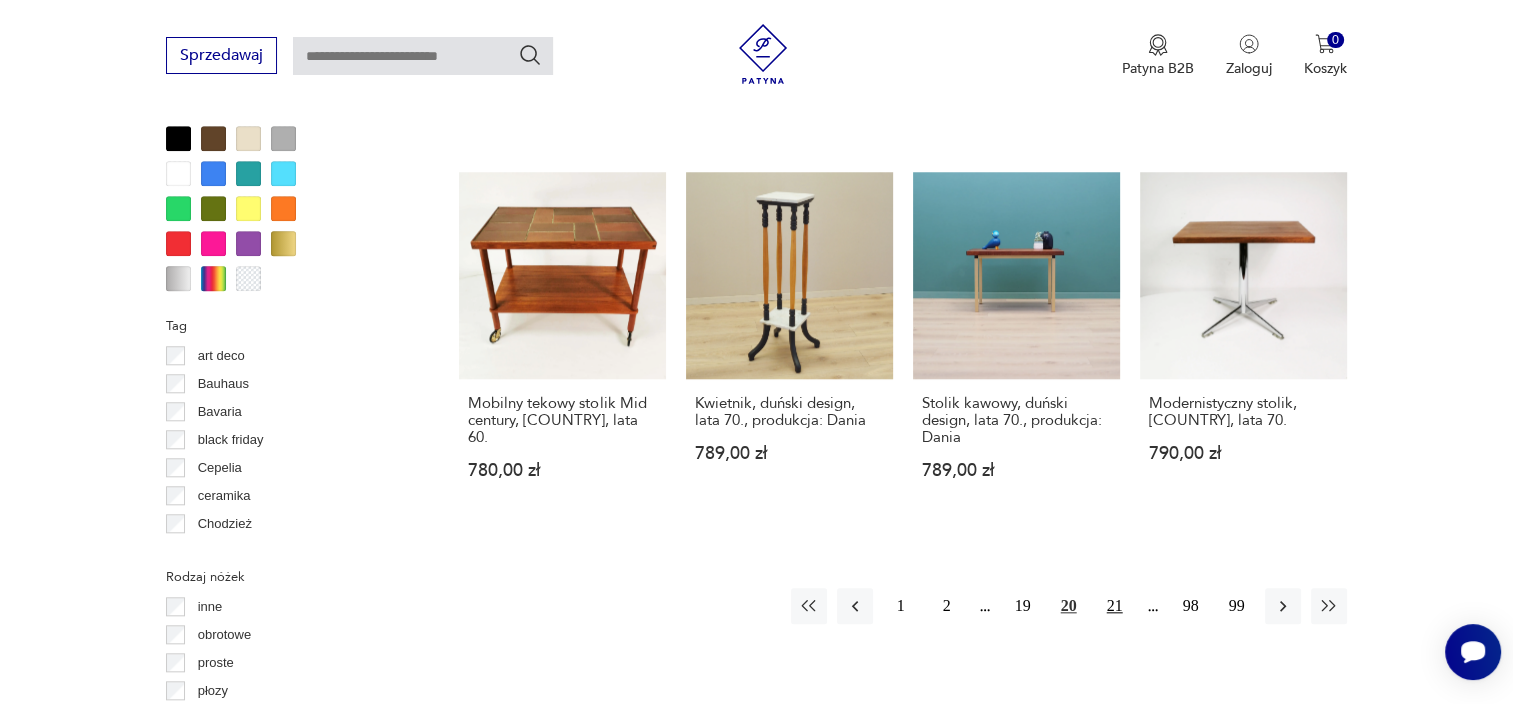 click on "21" at bounding box center (1115, 606) 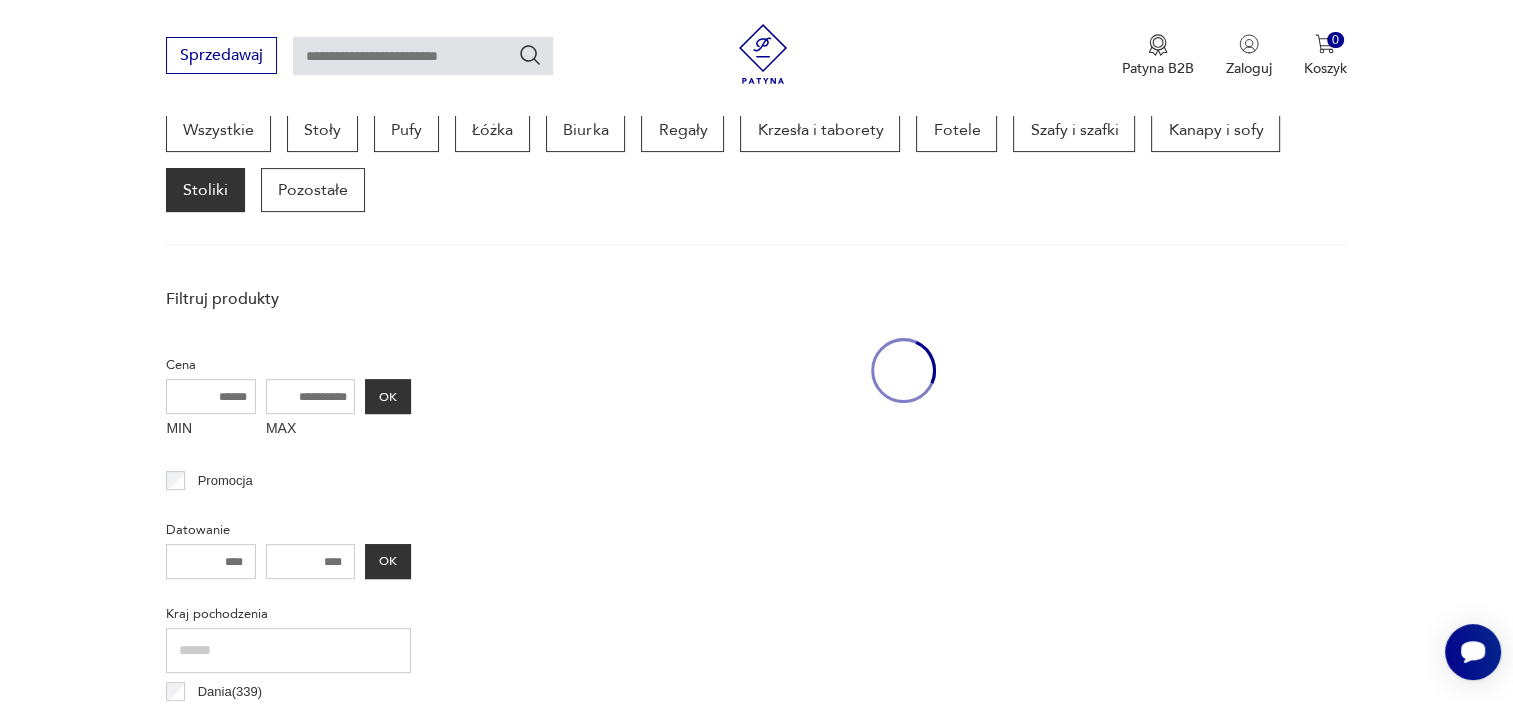 scroll, scrollTop: 530, scrollLeft: 0, axis: vertical 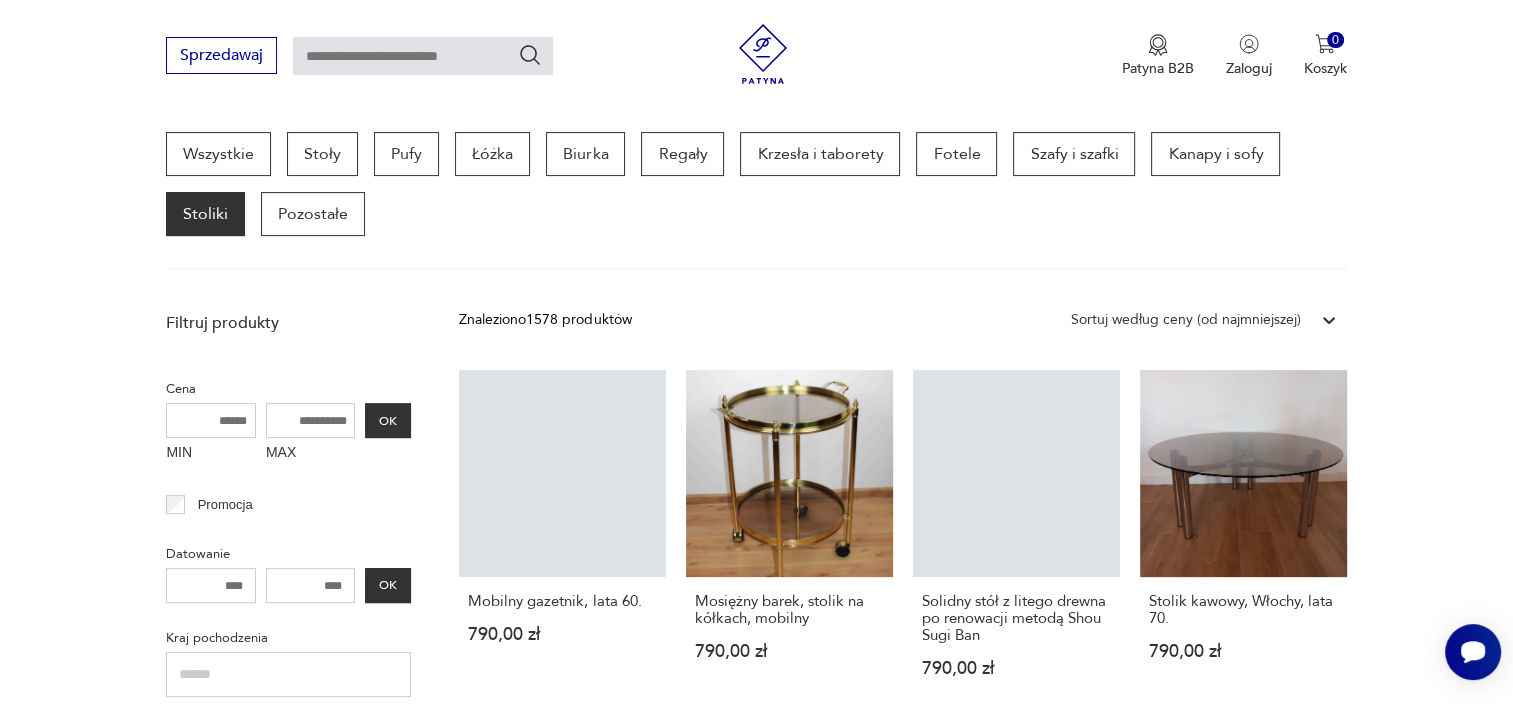 click on "Filtruj produkty Cena MIN MAX OK Promocja Datowanie OK Kraj pochodzenia Dania  ( 339 ) Niemcy  ( 219 ) Polska  ( 112 ) Włochy  ( 65 ) Szwecja  ( 52 ) Francja  ( 52 ) Wielka Brytania  ( 26 ) Czechosłowacja  ( 22 ) Producent Projektant Typ do salonu inny kawowy kuchenny Stan przedmiotu Klasyk Kolor Tag art deco Bauhaus Bavaria black friday Cepelia ceramika Chodzież Ćmielów Rodzaj nóżek inne obrotowe proste płozy zwężane Dodatkowe regulacja rozkładany Kształt inny kwadratowy okrągły owalny prostokątny trójkątny Regulacja Rozkładany Liczba miejsc 1 2 4 6 8 powyżej 8 Tworzywo chrom drewno inne jesion kamień metal palisander sklejka teak tworzywo sztuczne Wyczyść filtry Znaleziono  1578   produktów Filtruj Sortuj według ceny (od najmniejszej) Sortuj według ceny (od najmniejszej) Mobilny gazetnik, lata 60. 790,00 zł Mosiężny barek, stolik na kółkach, mobilny 790,00 zł Solidny stół z litego drewna po renowacji metodą Shou Sugi Ban 790,00 zł Stolik kawowy, [COUNTRY], lata 70. 1 2 20" at bounding box center [756, 1710] 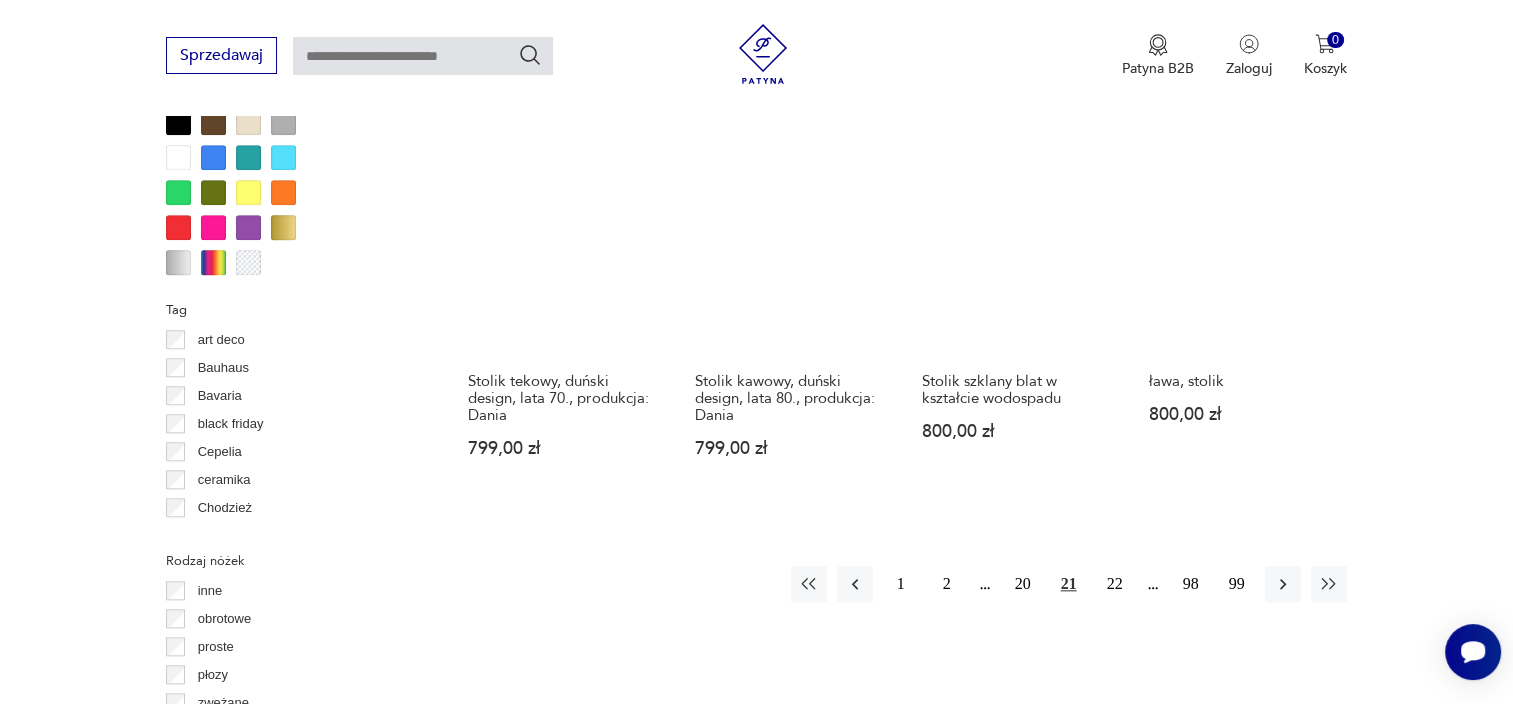 scroll, scrollTop: 1889, scrollLeft: 0, axis: vertical 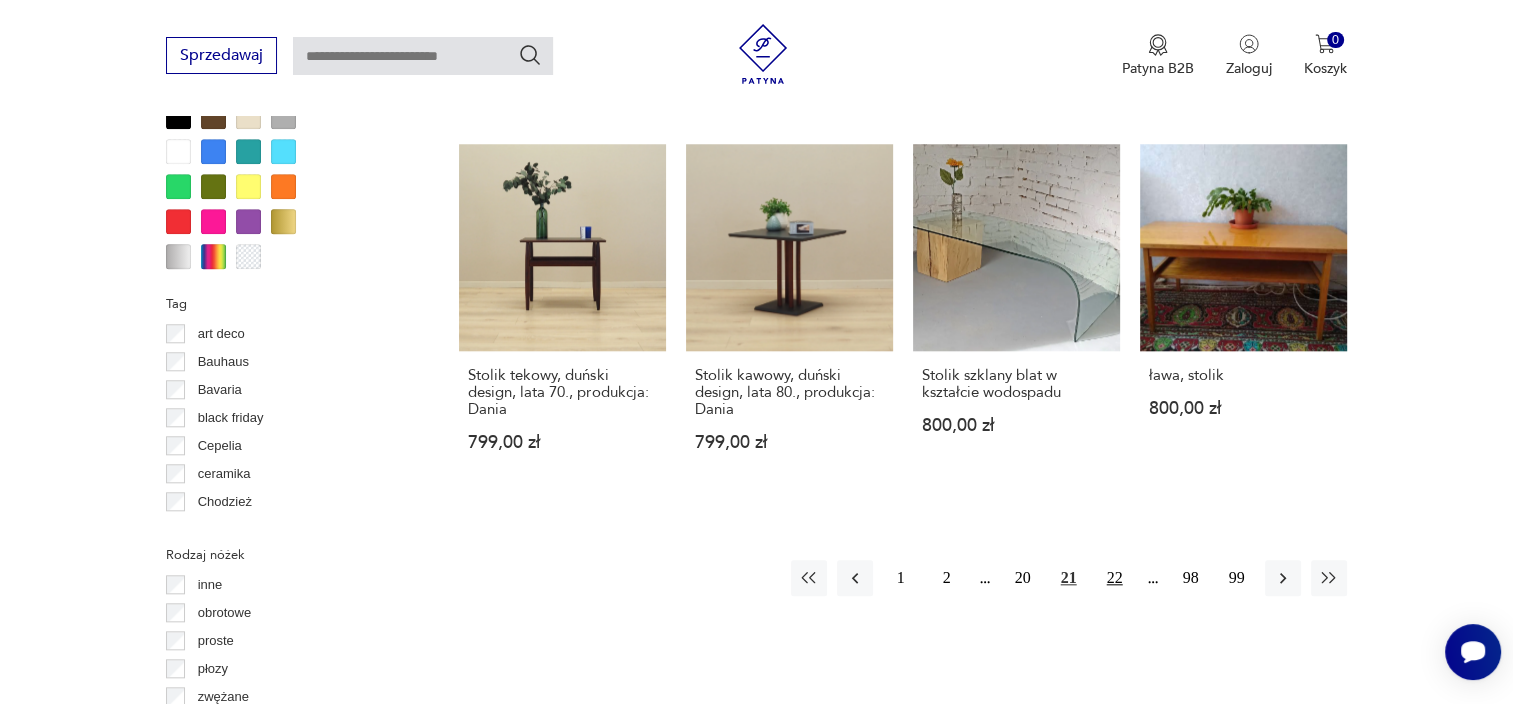 drag, startPoint x: 1120, startPoint y: 602, endPoint x: 1120, endPoint y: 564, distance: 38 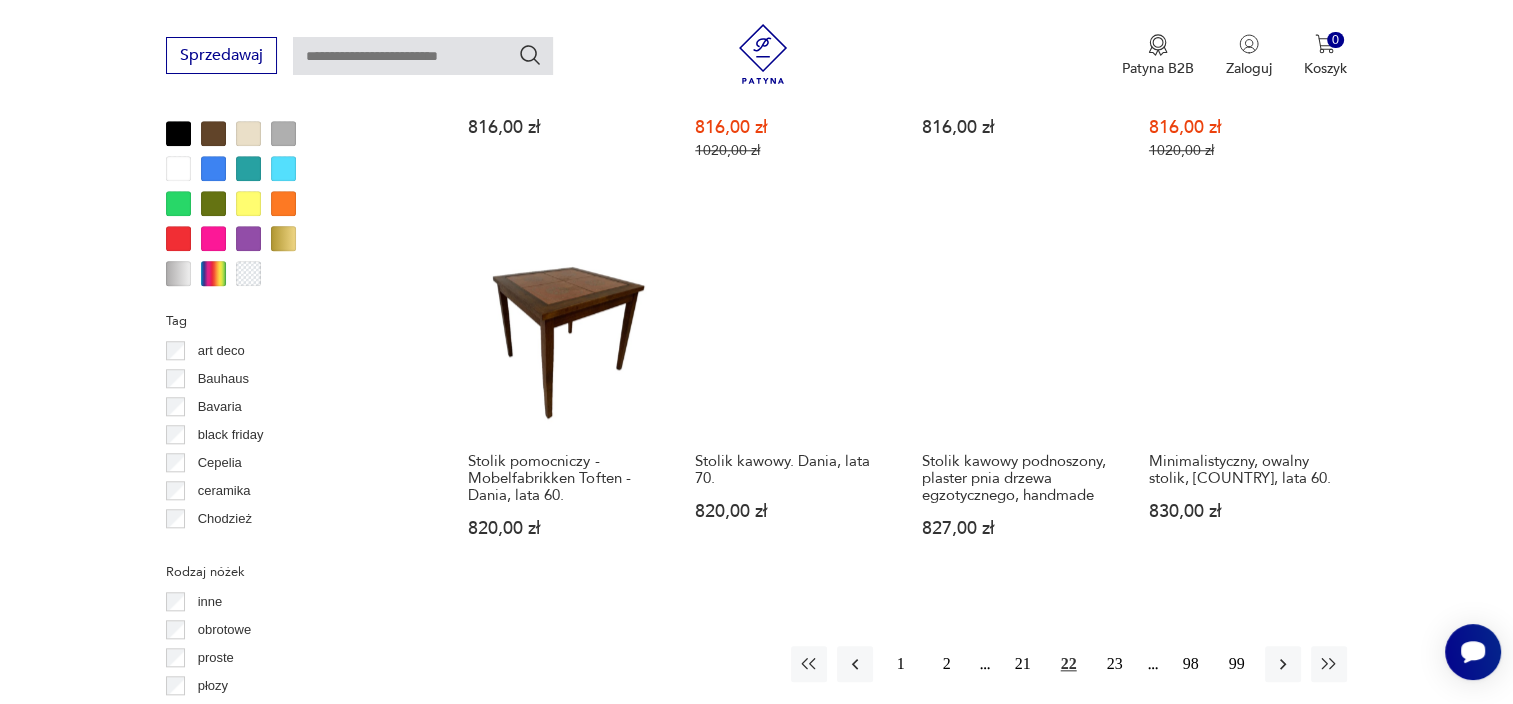 scroll, scrollTop: 1929, scrollLeft: 0, axis: vertical 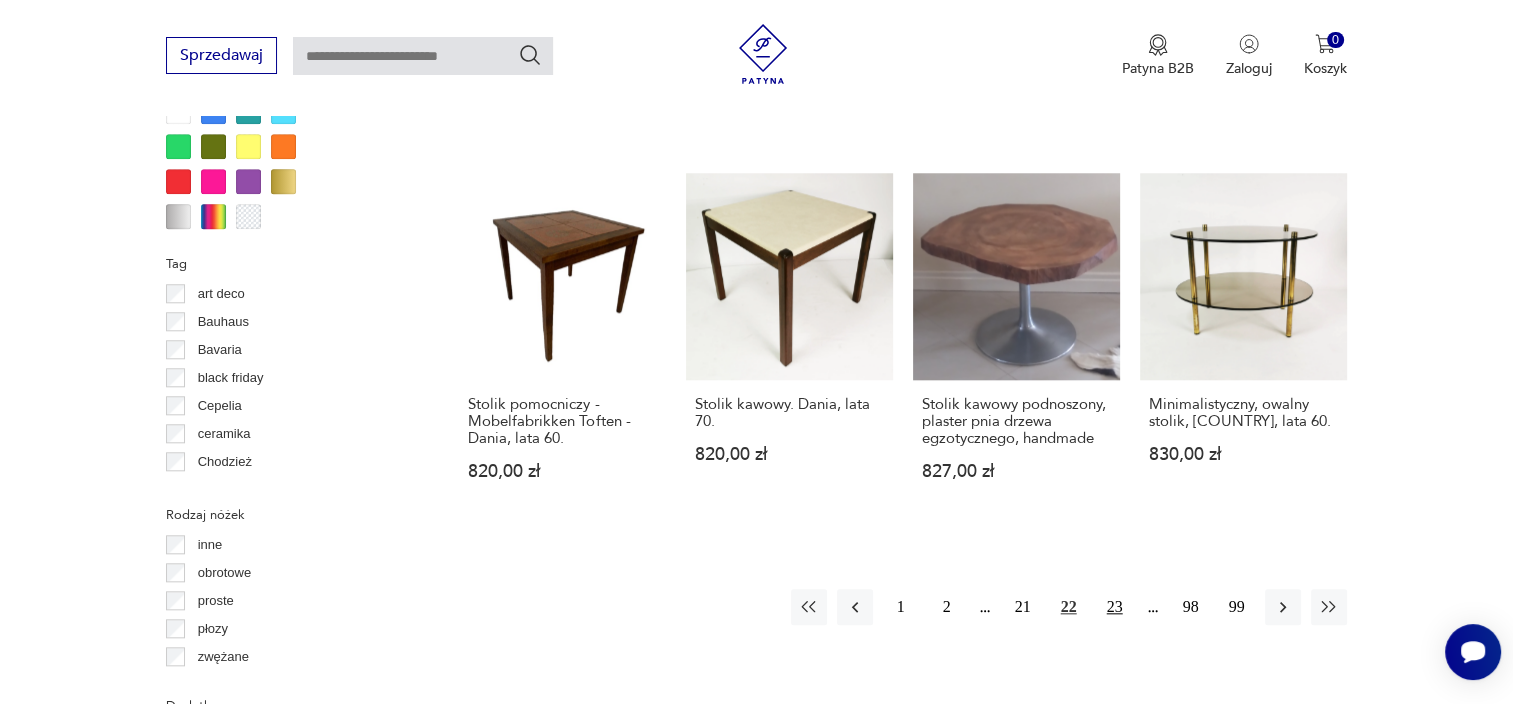 click on "23" at bounding box center (1115, 607) 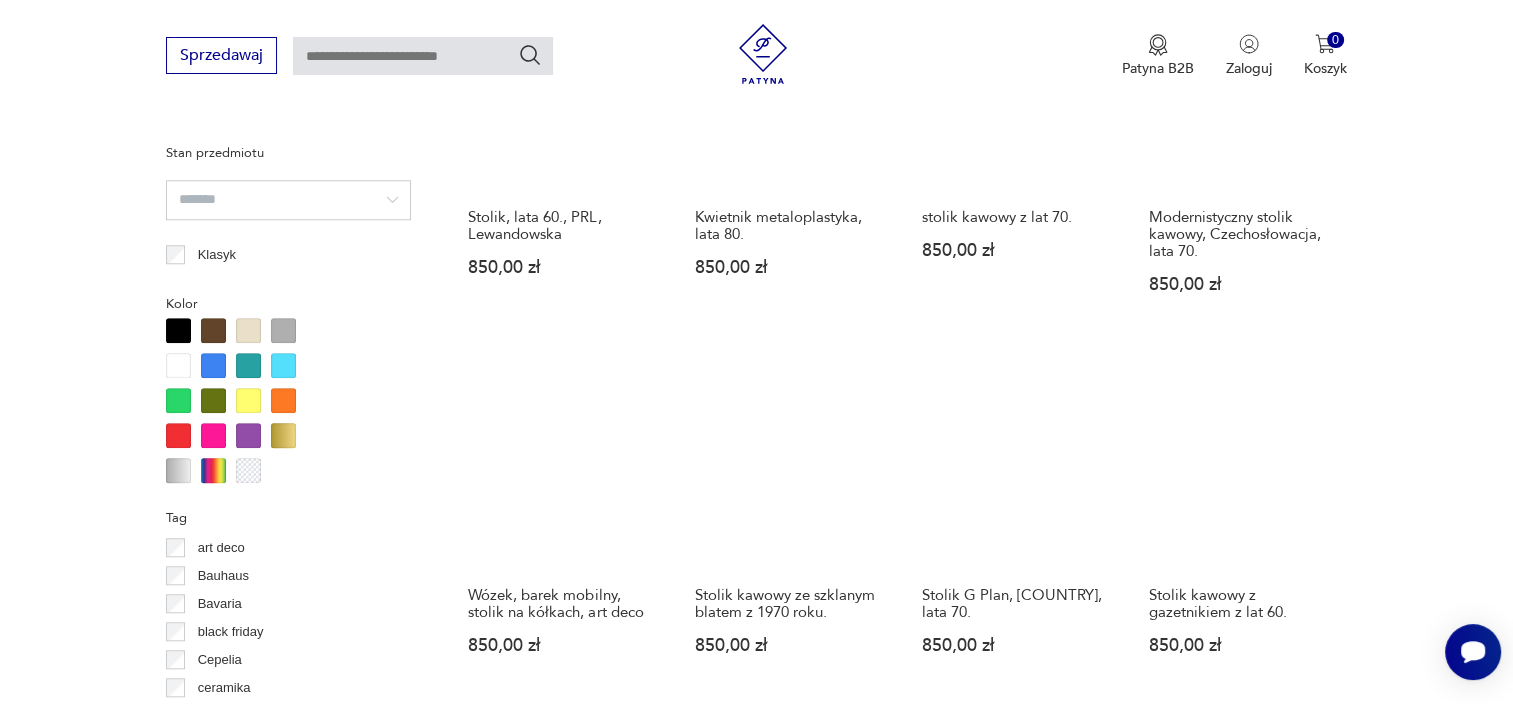 scroll, scrollTop: 1676, scrollLeft: 0, axis: vertical 